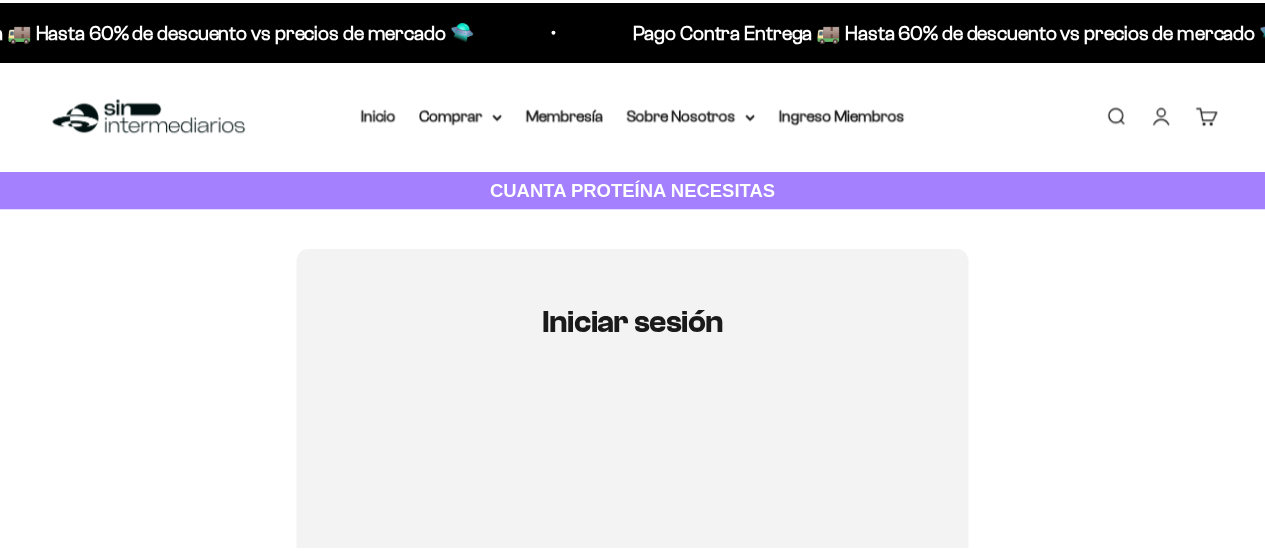 scroll, scrollTop: 315, scrollLeft: 0, axis: vertical 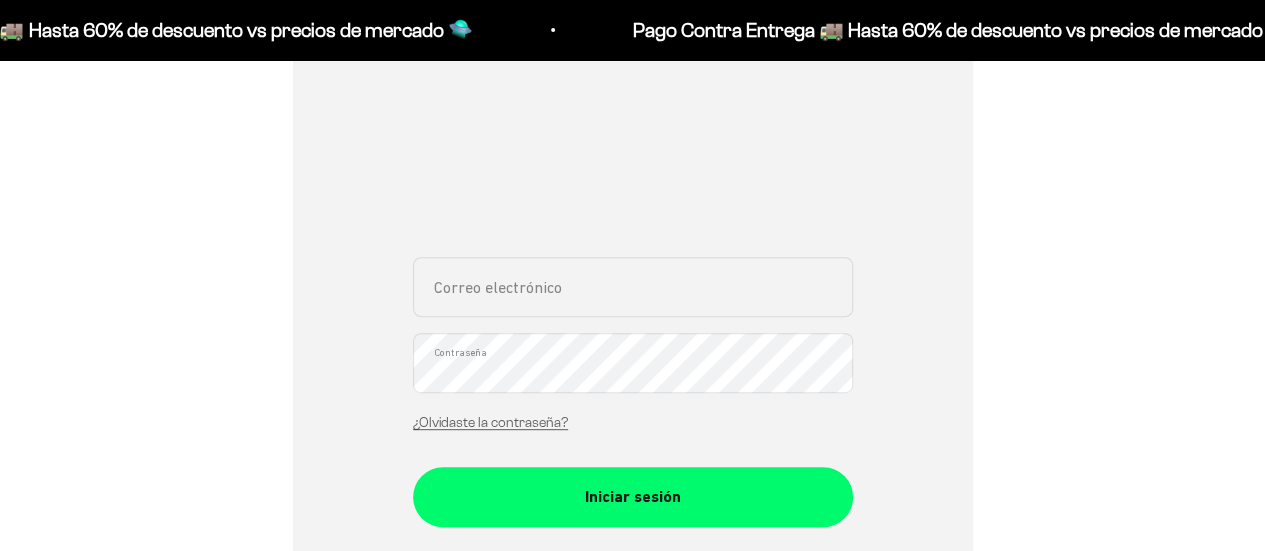 click on "Correo electrónico" at bounding box center (633, 287) 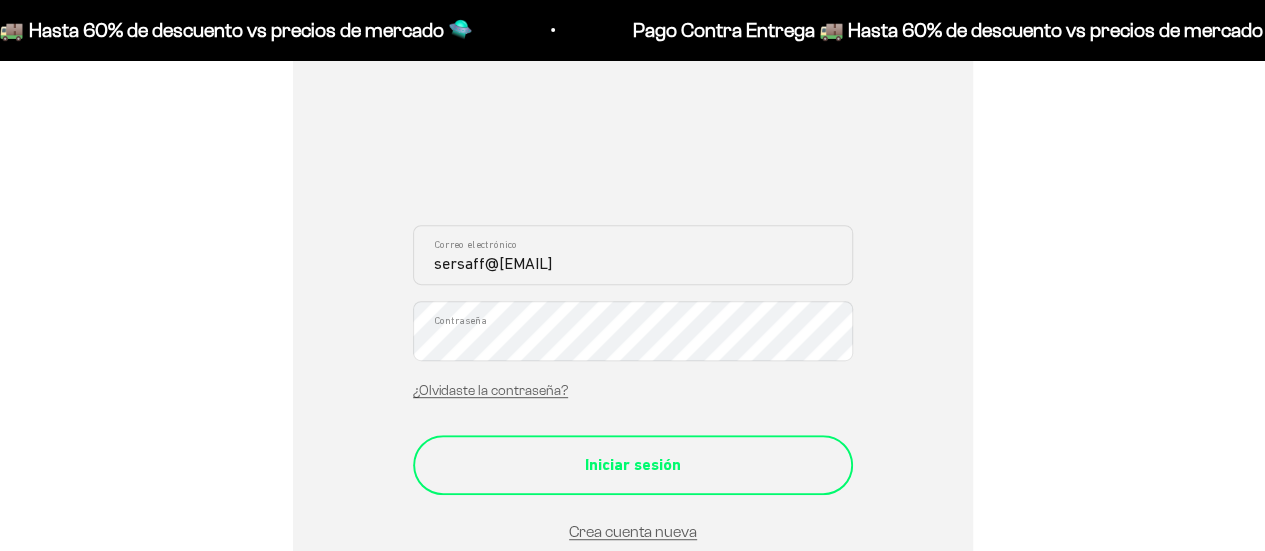 click on "Iniciar sesión" at bounding box center [633, 465] 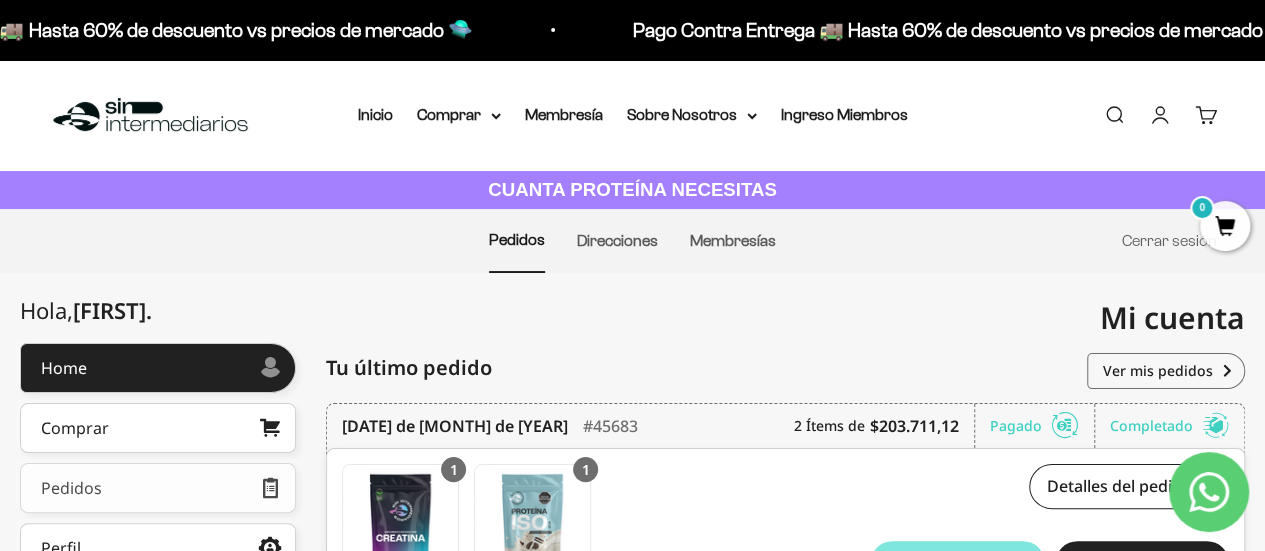 scroll, scrollTop: 0, scrollLeft: 0, axis: both 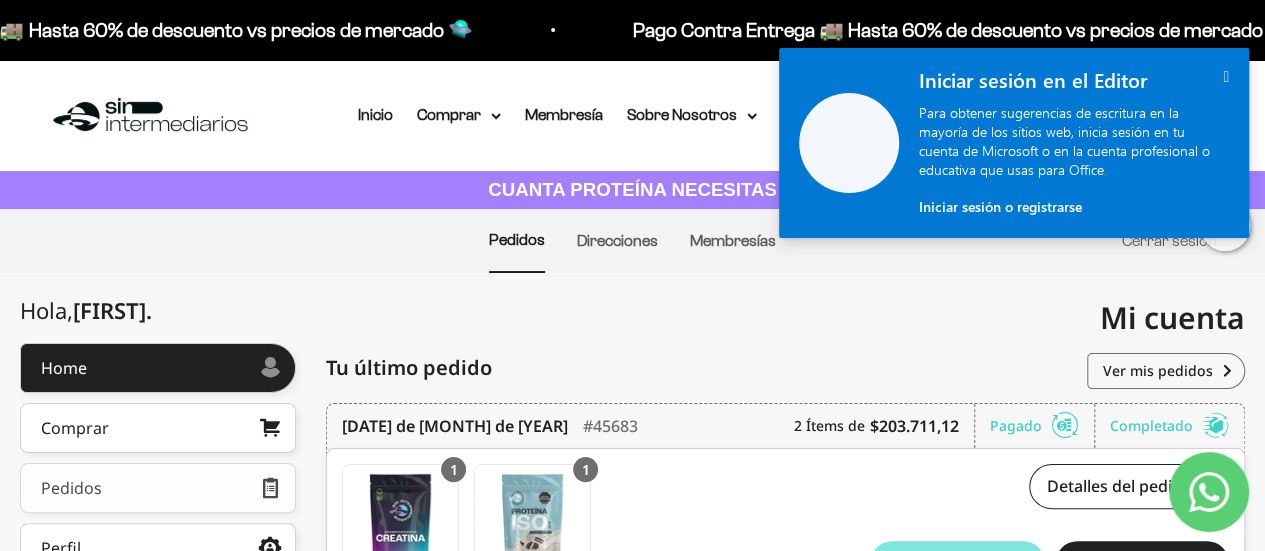 click on "Pedidos" at bounding box center (158, 488) 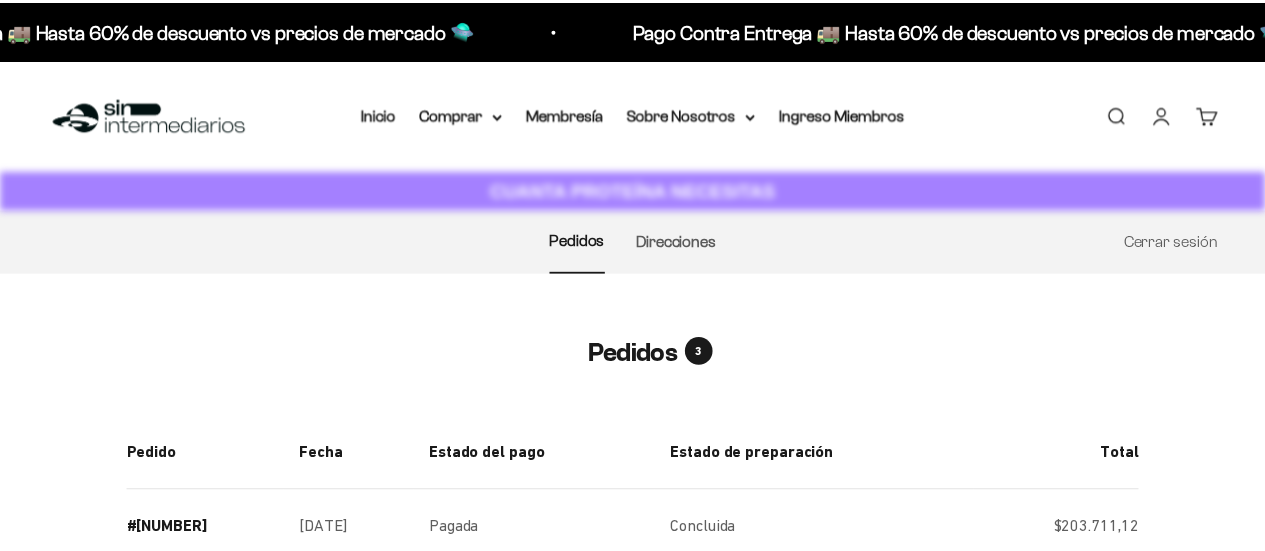 scroll, scrollTop: 0, scrollLeft: 0, axis: both 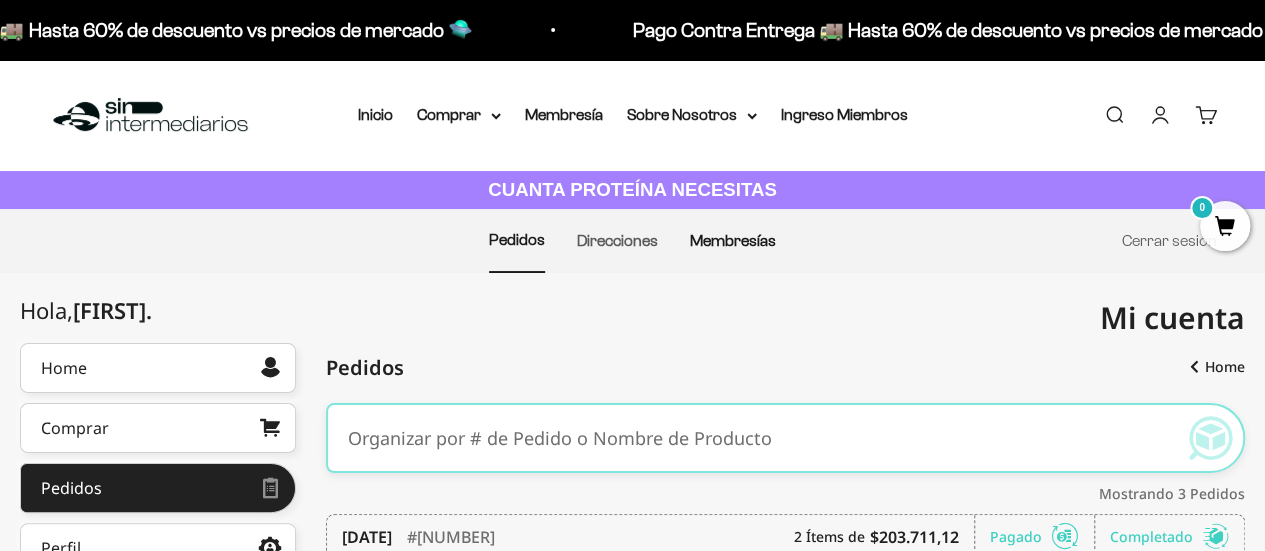 click on "Membresías" at bounding box center [733, 240] 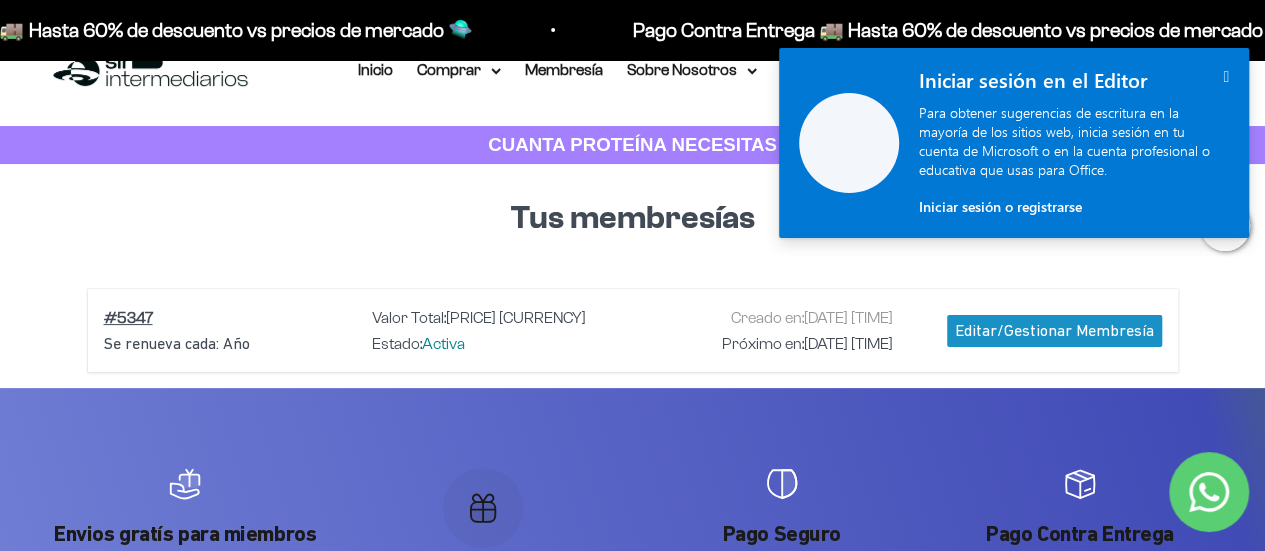 scroll, scrollTop: 46, scrollLeft: 0, axis: vertical 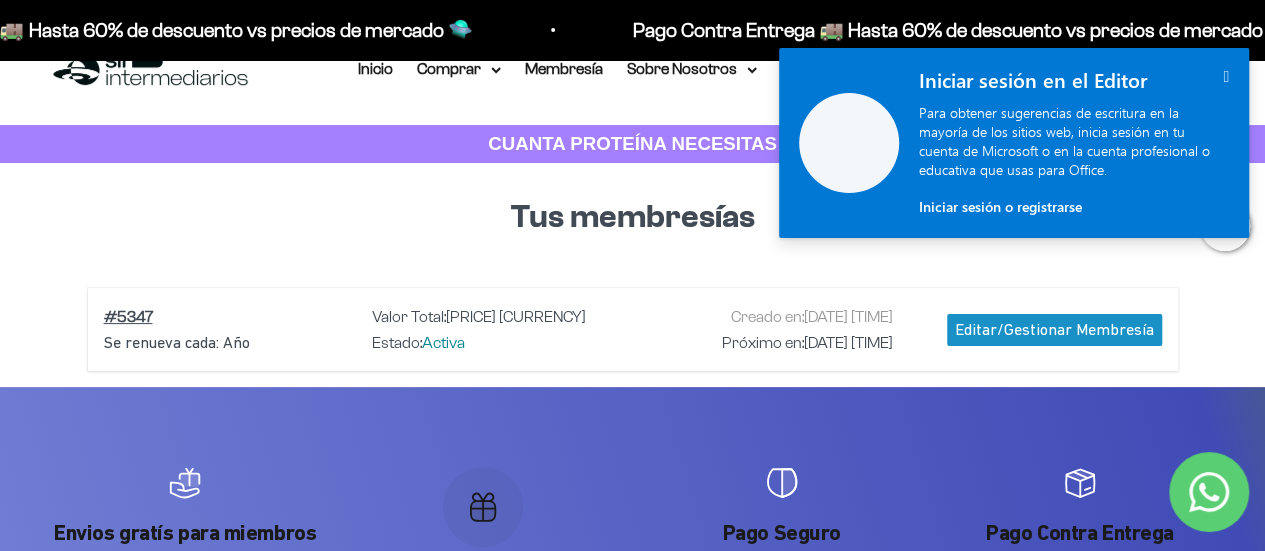 click on "Editar/Gestionar Membresía" at bounding box center (1054, 330) 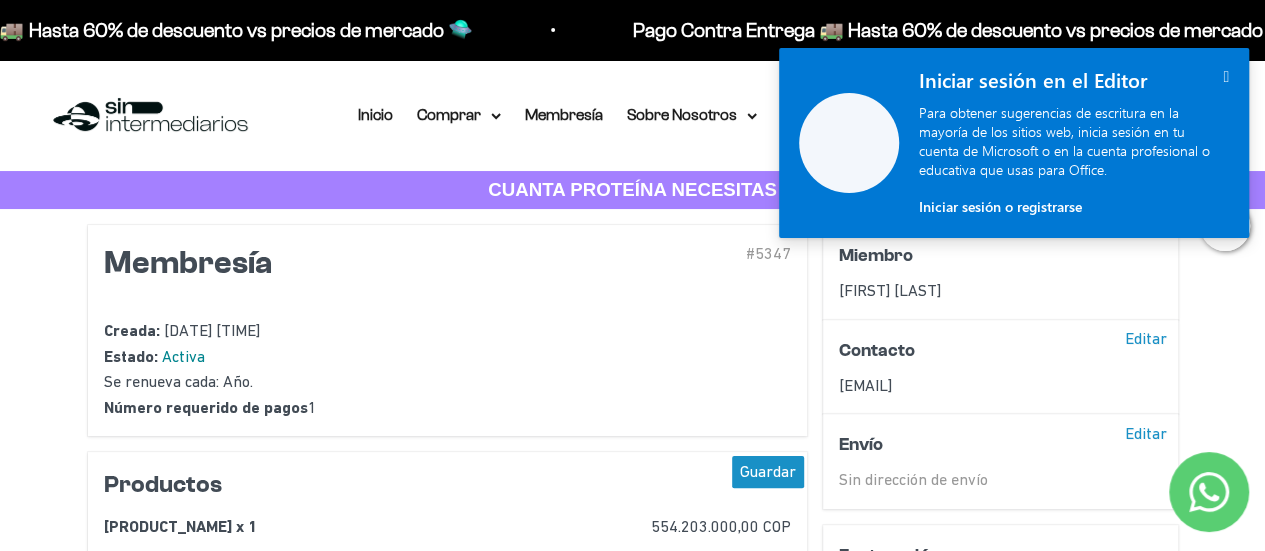 scroll, scrollTop: 0, scrollLeft: 0, axis: both 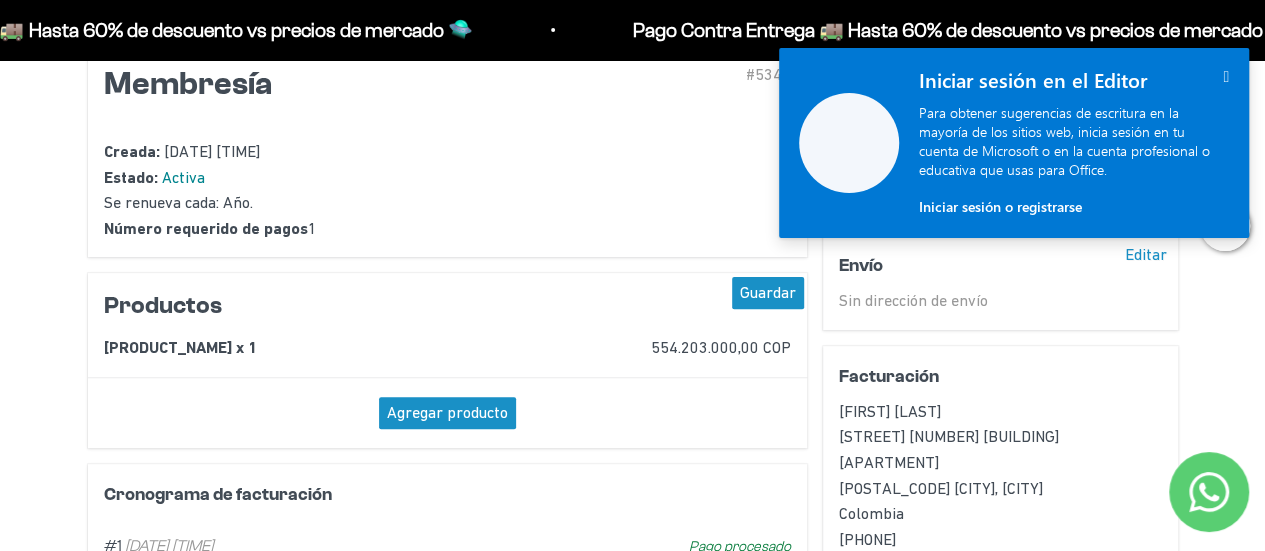 click on "" 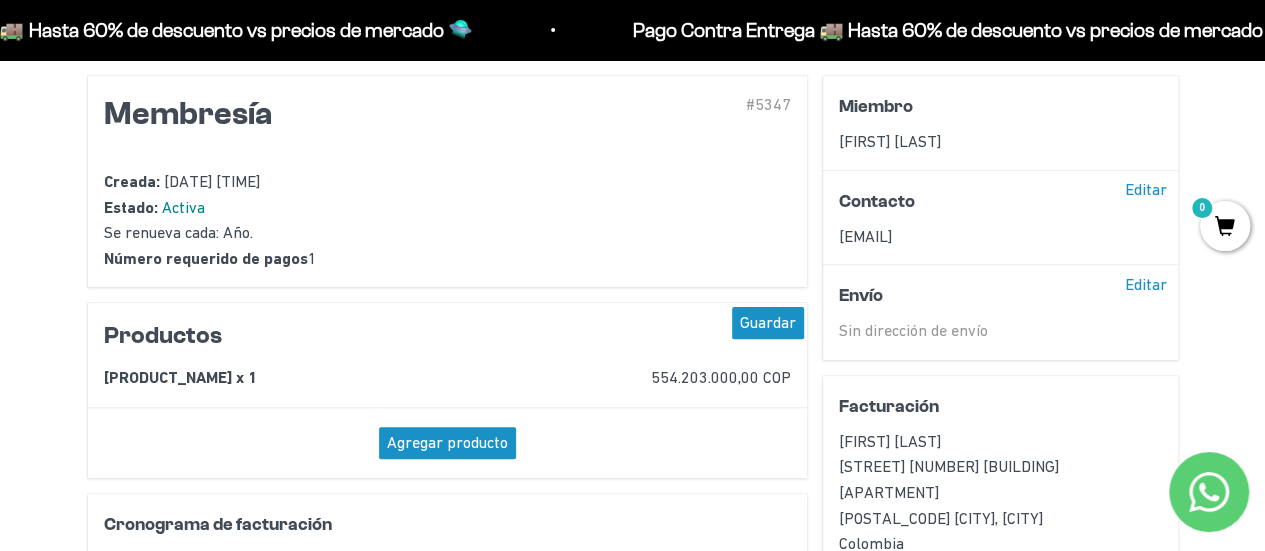 scroll, scrollTop: 151, scrollLeft: 0, axis: vertical 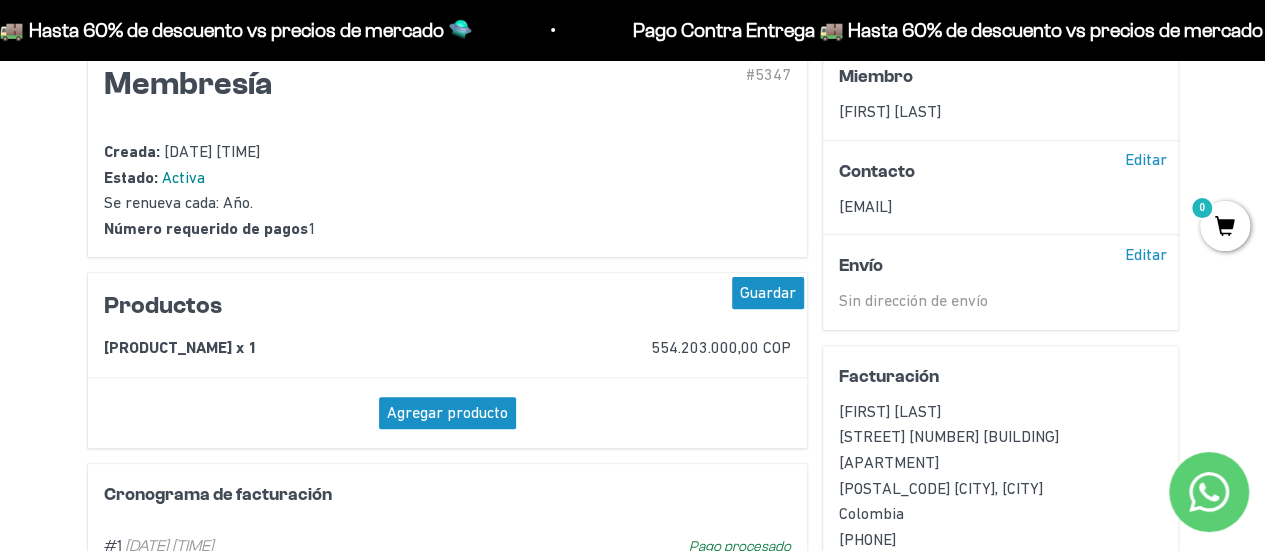 click on "Agregar producto" at bounding box center [448, 413] 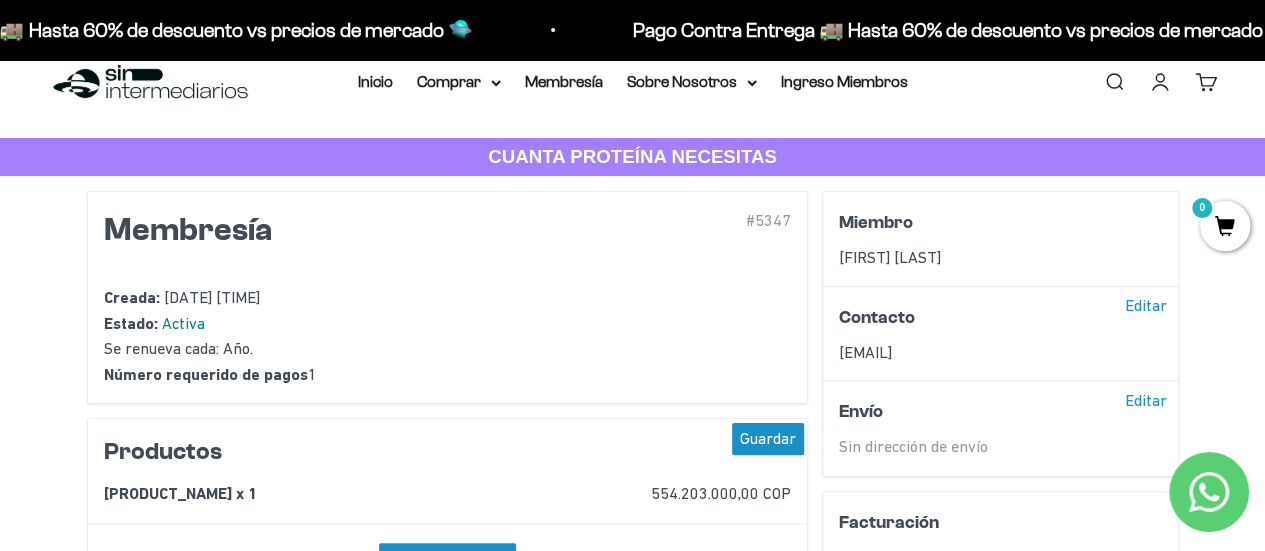 scroll, scrollTop: 32, scrollLeft: 0, axis: vertical 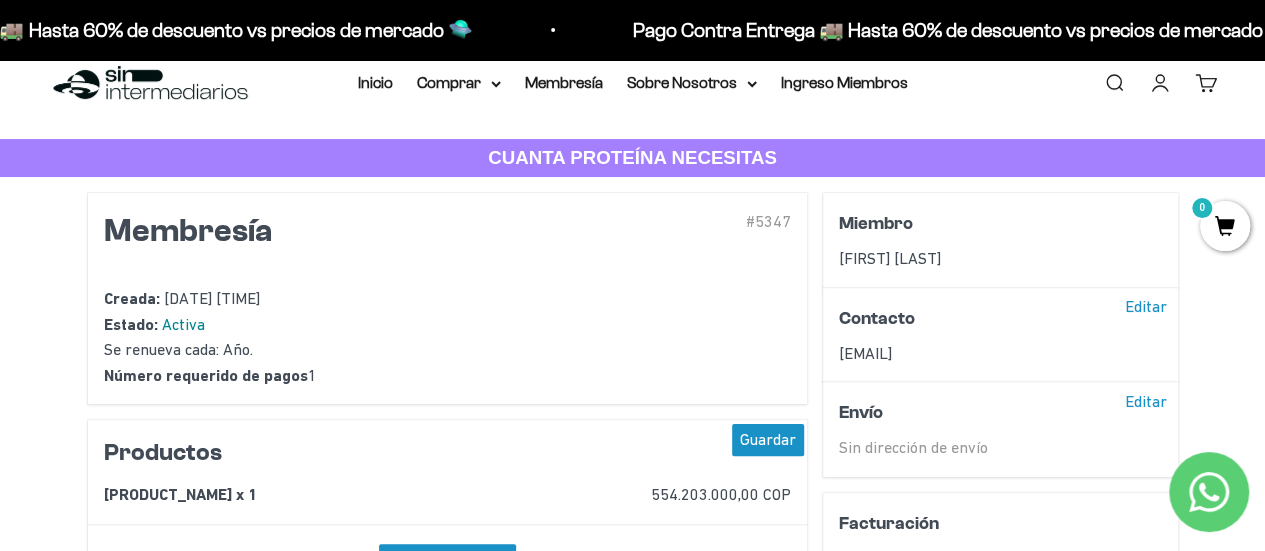 click on "Membresía
#5347
Creada:   05/02/2025 15:43
Estado:
Activa
Se renueva cada:
Año .
Número requerido de pagos  1" at bounding box center [448, 298] 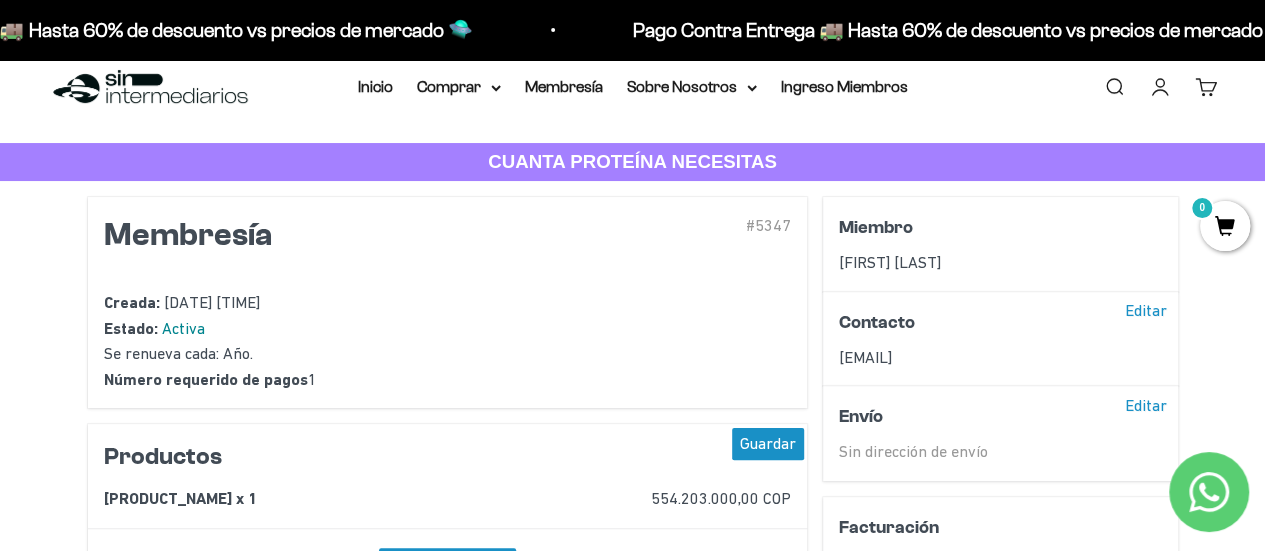 scroll, scrollTop: 0, scrollLeft: 0, axis: both 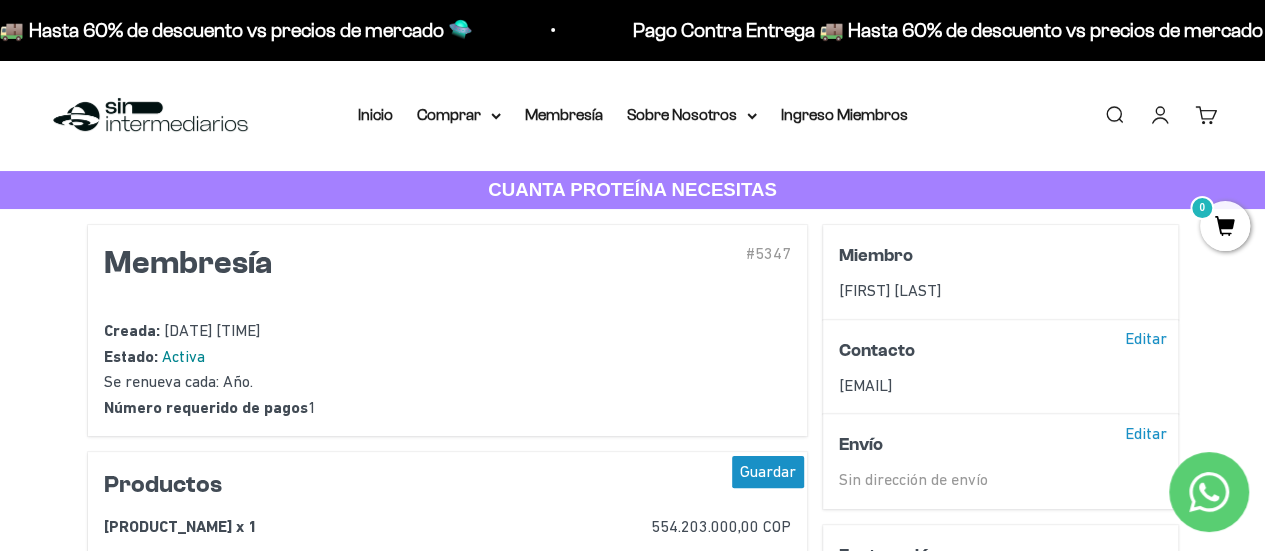 click on "#5347" at bounding box center (681, 279) 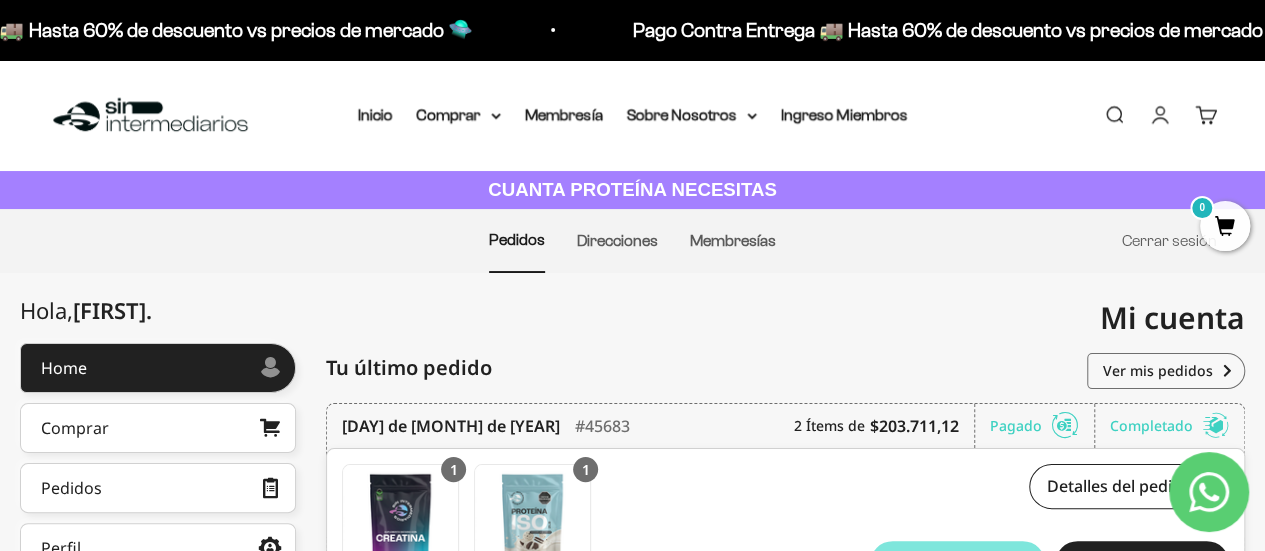 scroll, scrollTop: 0, scrollLeft: 0, axis: both 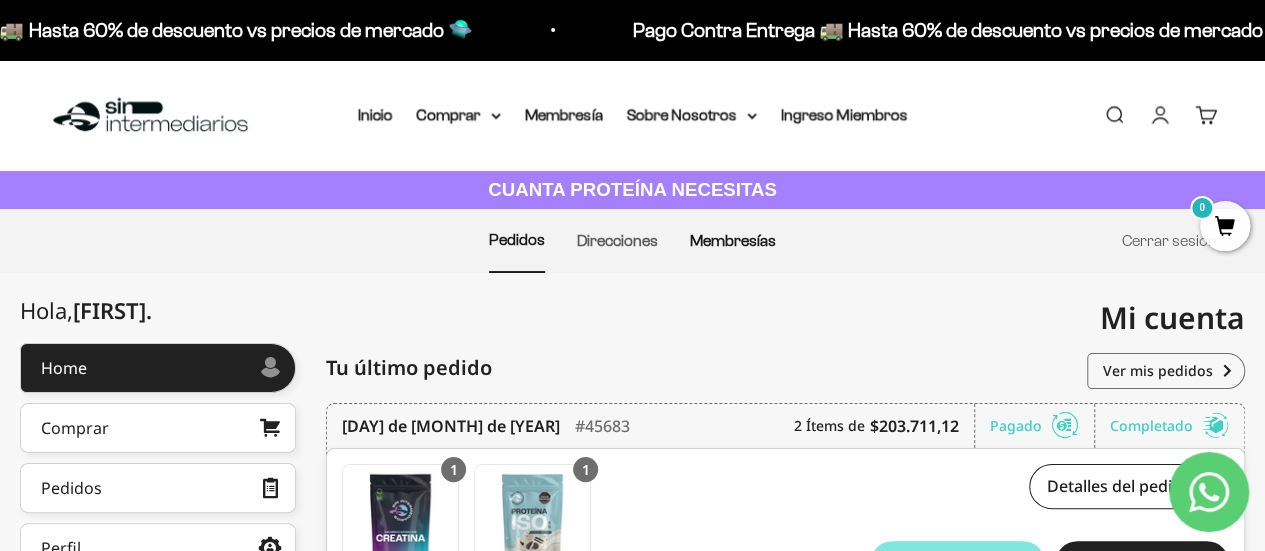 click on "Membresías" at bounding box center (733, 240) 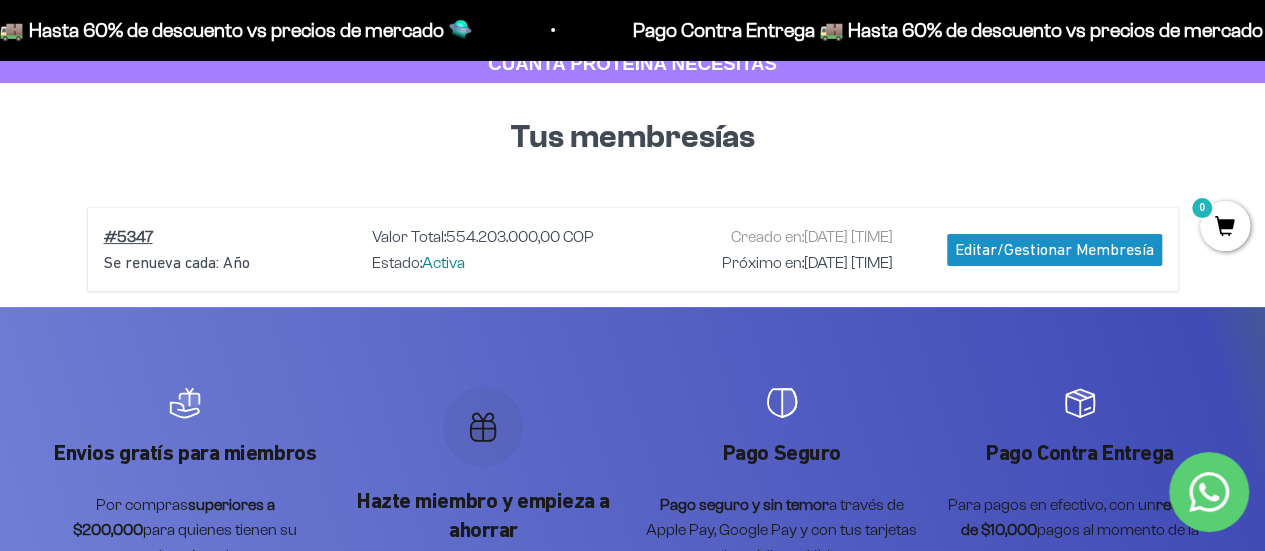 scroll, scrollTop: 80, scrollLeft: 0, axis: vertical 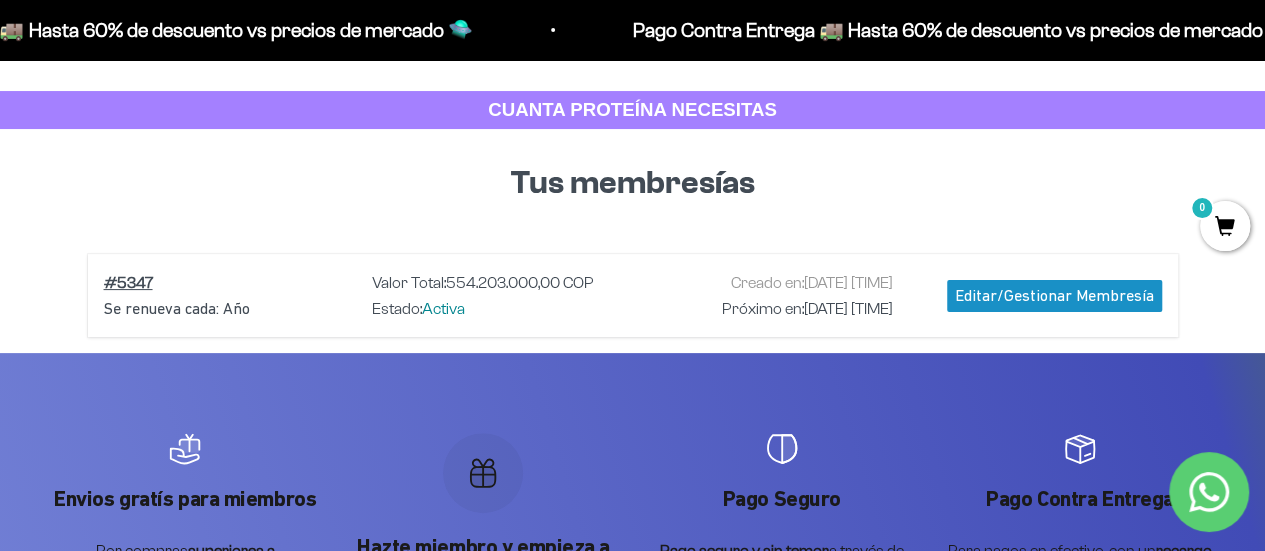click on "554.203.000,00 COP" at bounding box center [520, 282] 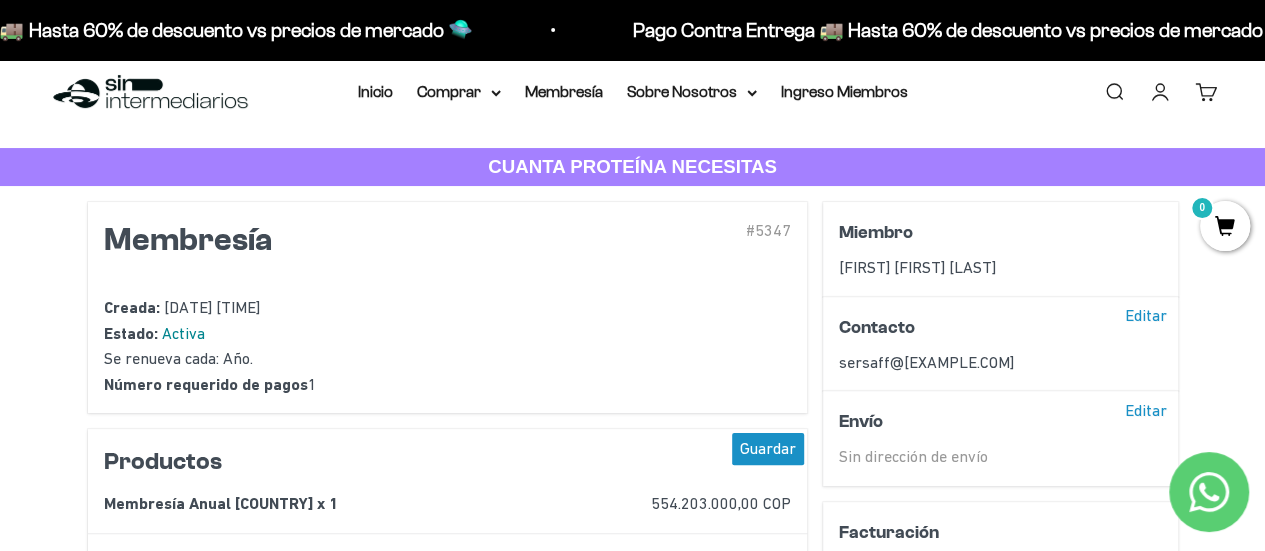 scroll, scrollTop: 0, scrollLeft: 0, axis: both 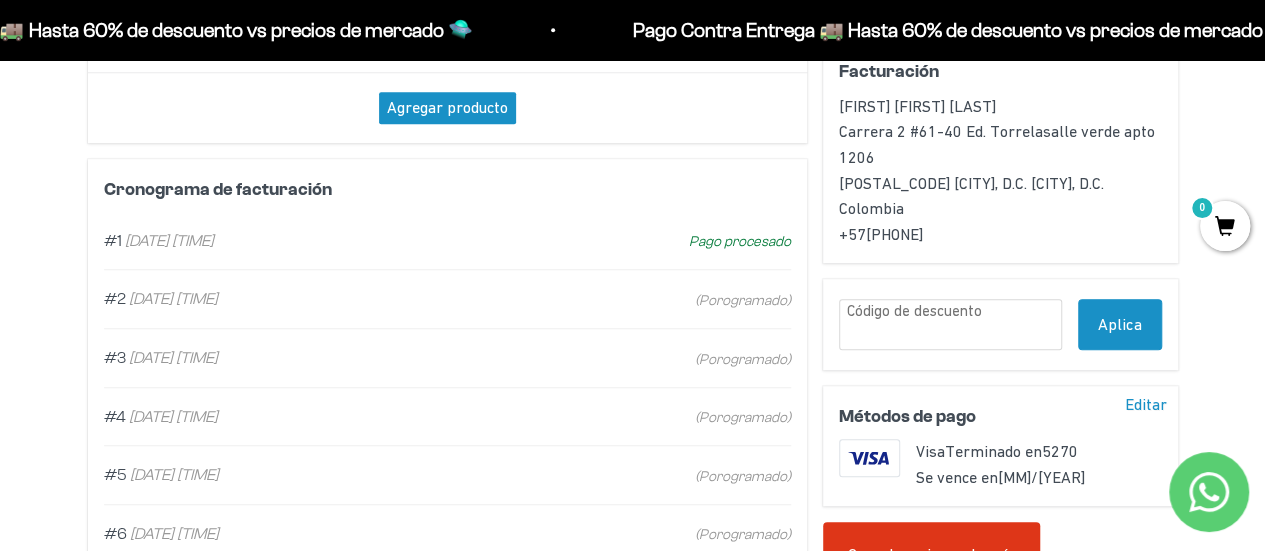 click on "(Porogramado)" at bounding box center [743, 300] 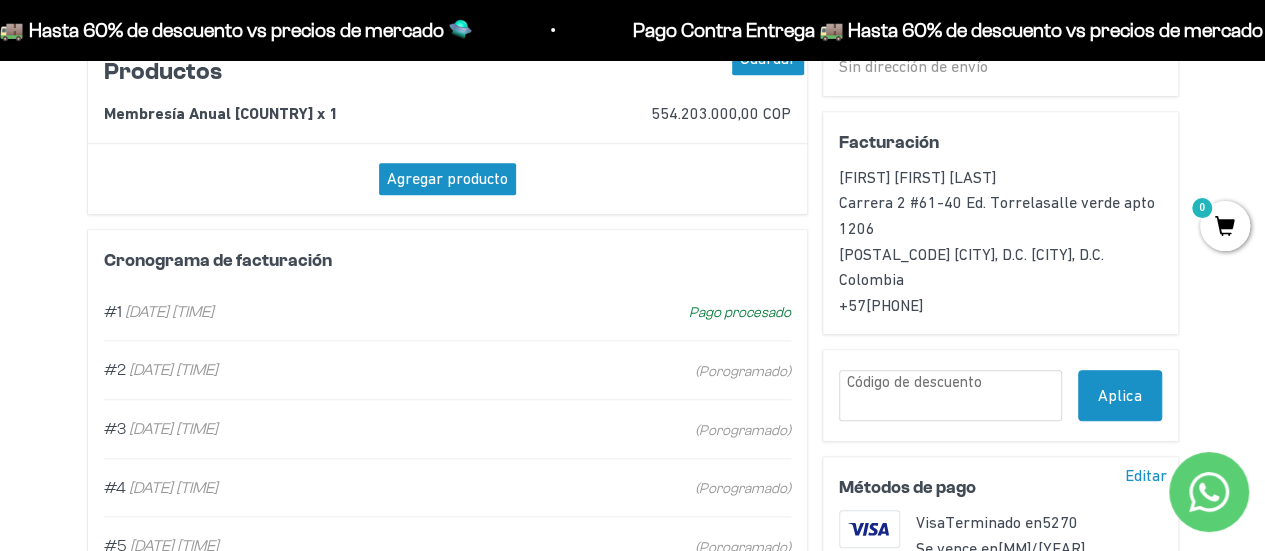 scroll, scrollTop: 406, scrollLeft: 0, axis: vertical 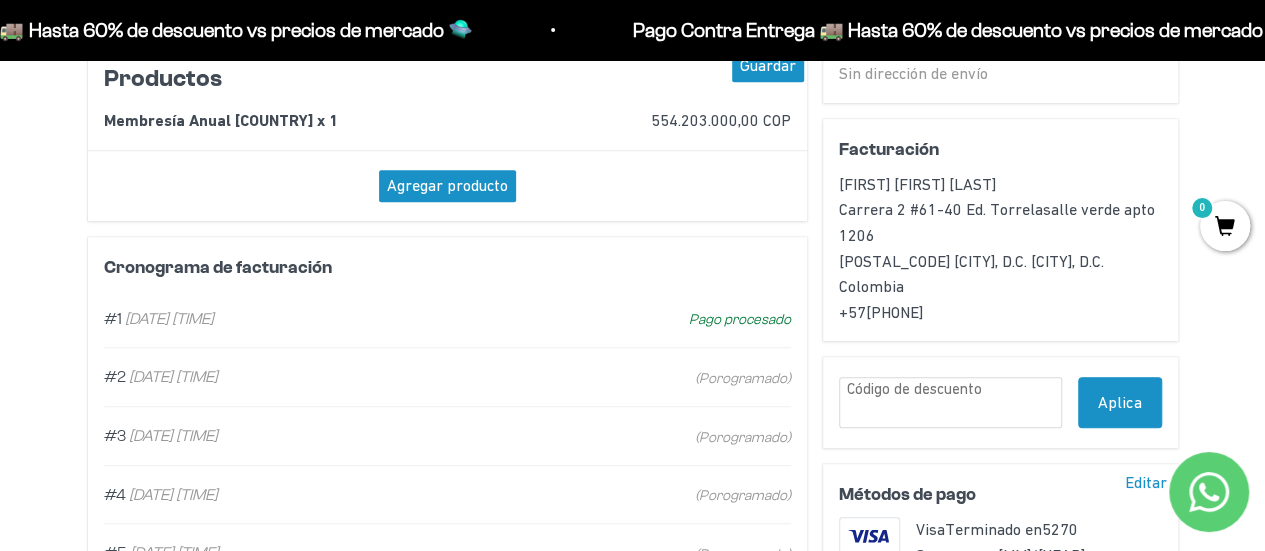 click at bounding box center (950, 402) 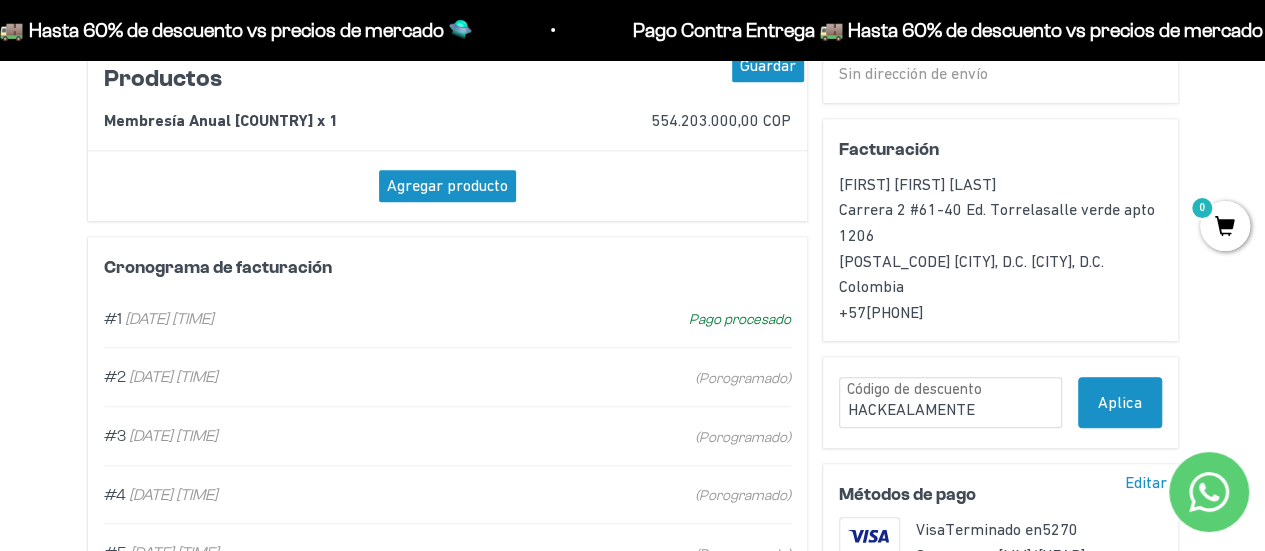 type on "HACKEALAMENTE" 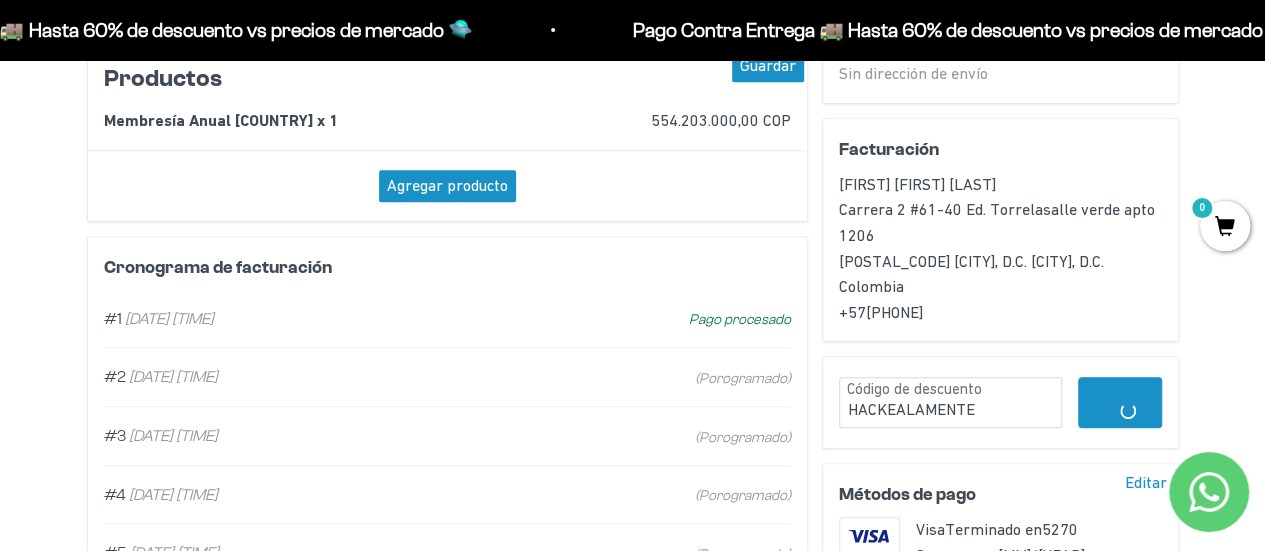 scroll, scrollTop: 479, scrollLeft: 0, axis: vertical 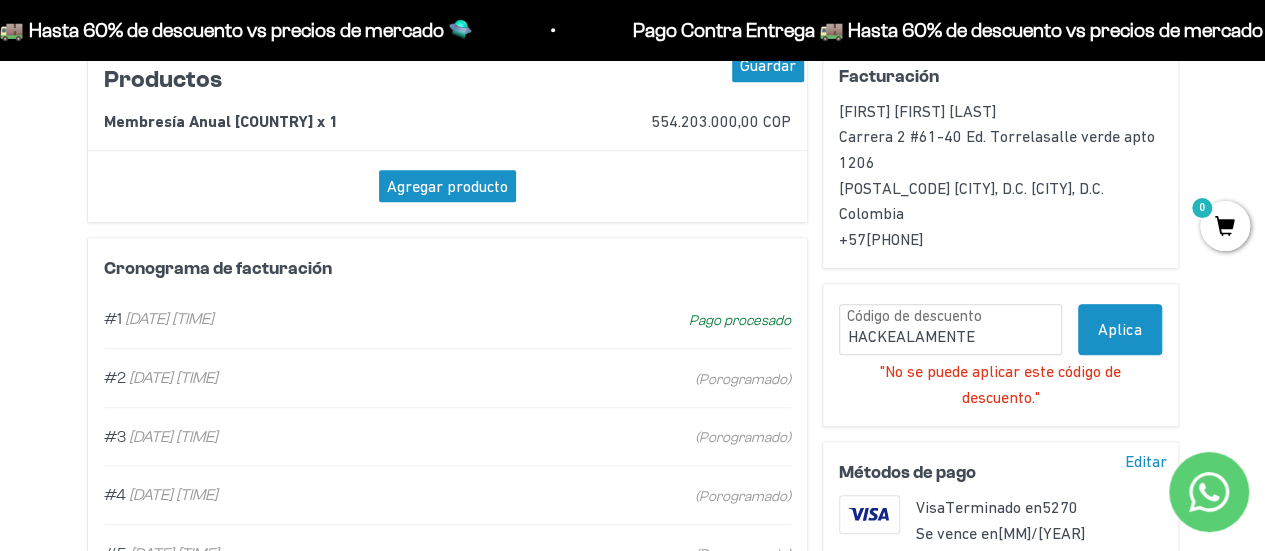 drag, startPoint x: 978, startPoint y: 341, endPoint x: 838, endPoint y: 313, distance: 142.77255 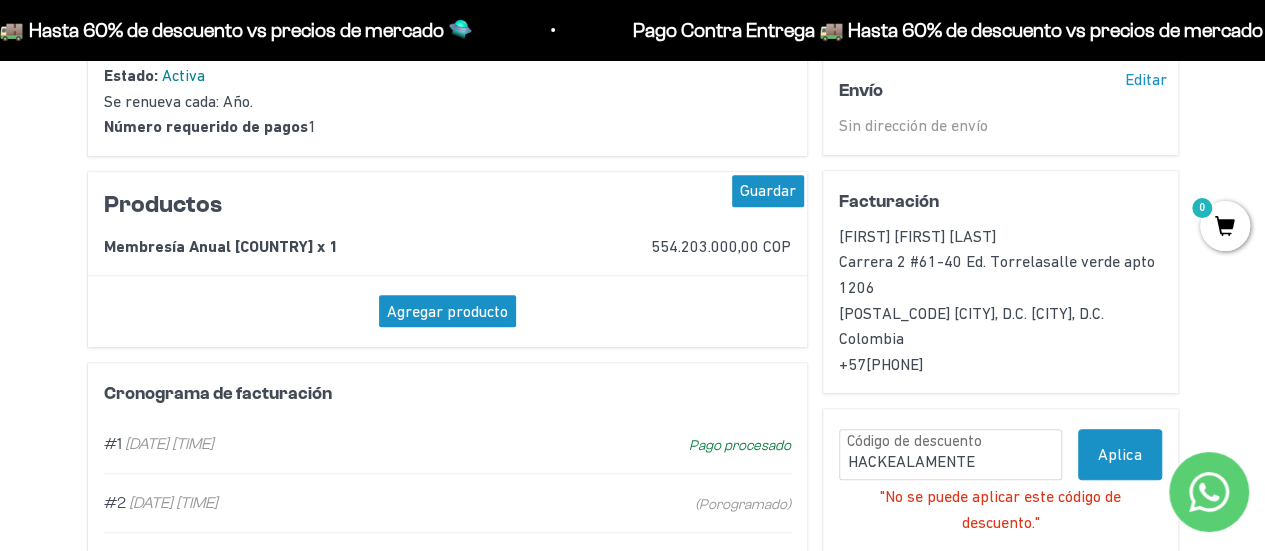 scroll, scrollTop: 368, scrollLeft: 0, axis: vertical 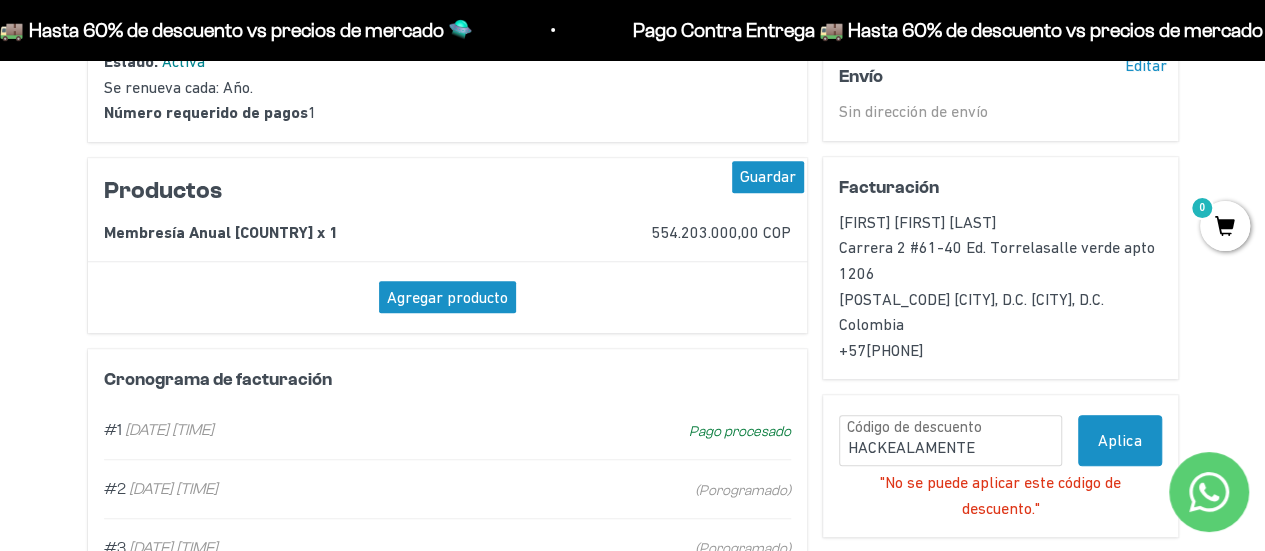 click on "Agregar producto" at bounding box center [447, 297] 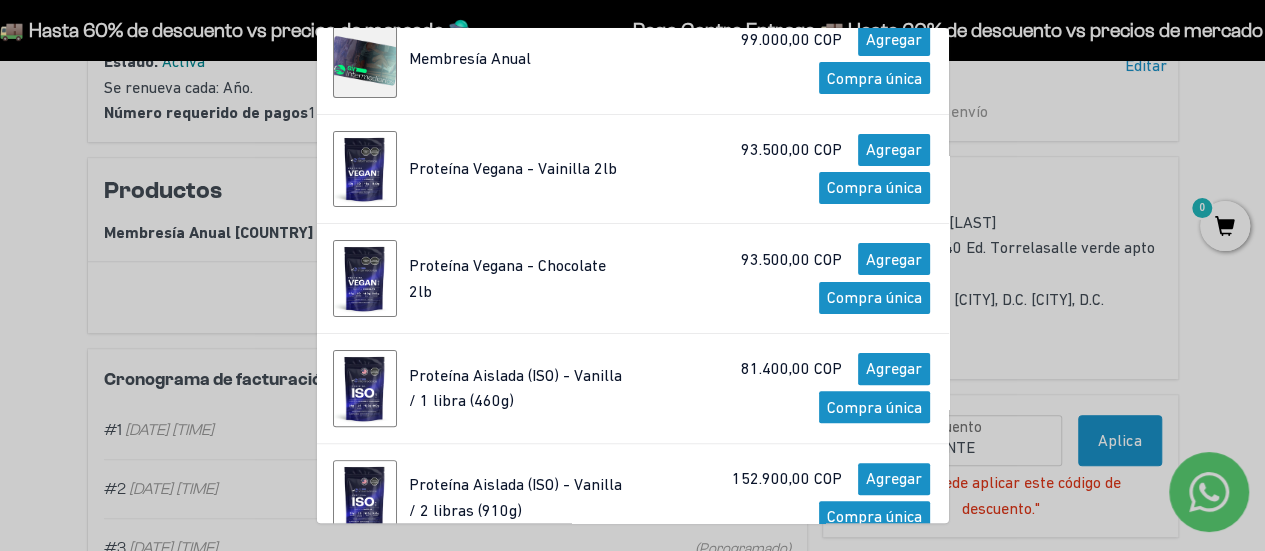 scroll, scrollTop: 0, scrollLeft: 0, axis: both 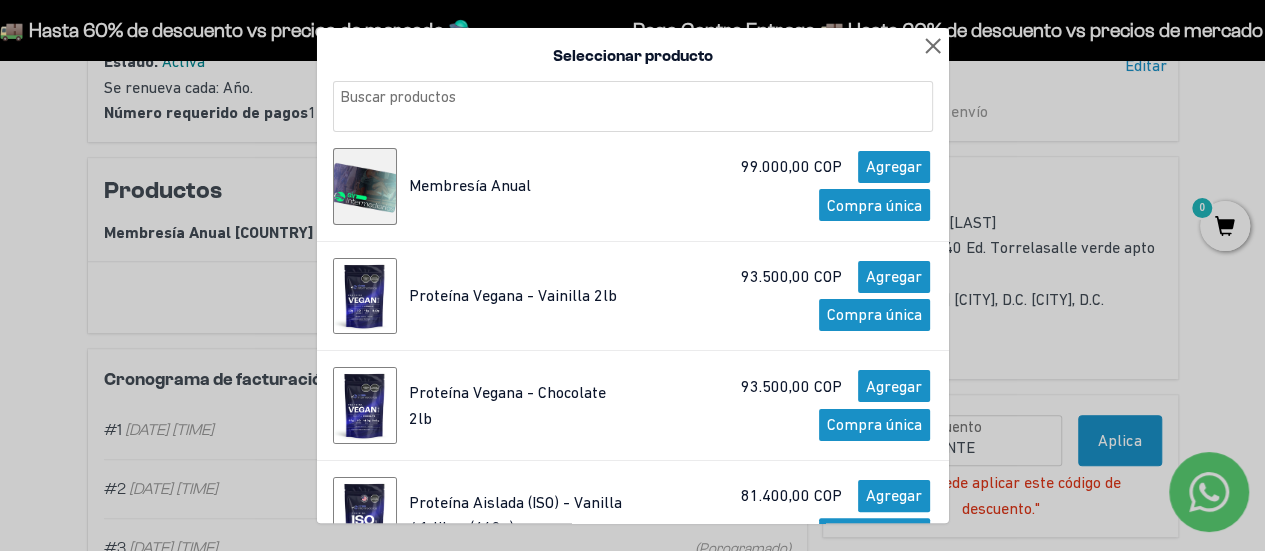 click on "Agregar" at bounding box center [894, 167] 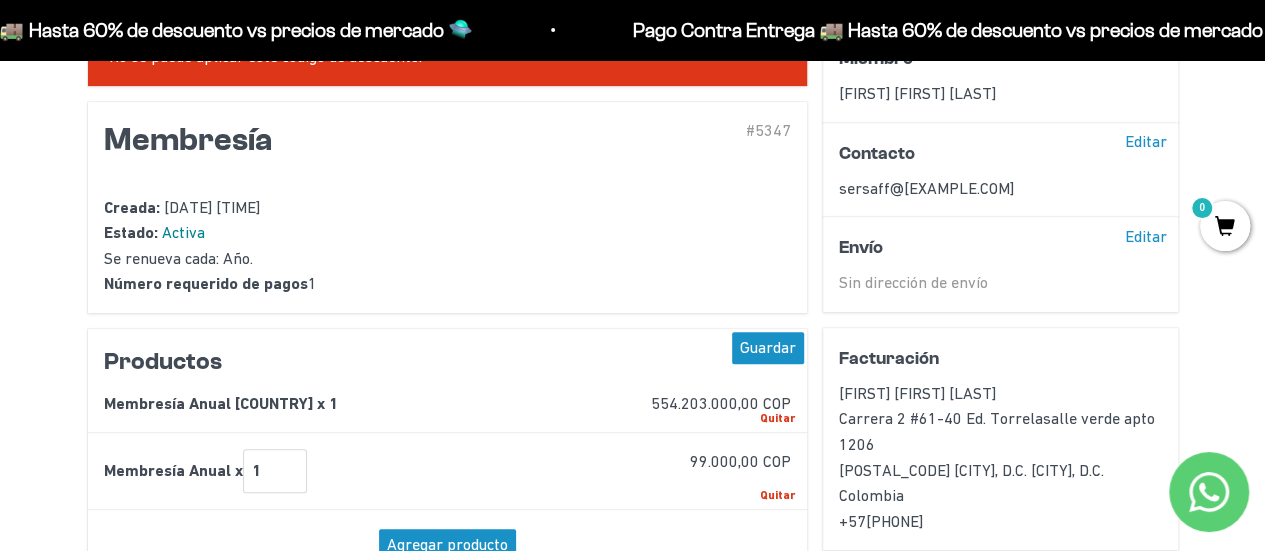 scroll, scrollTop: 0, scrollLeft: 0, axis: both 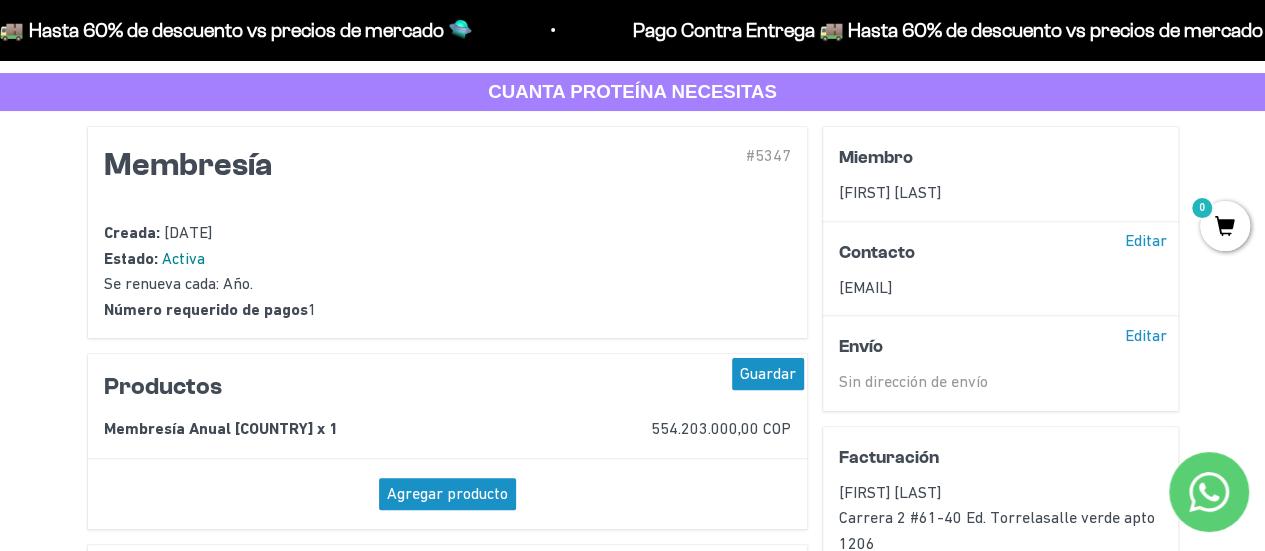 click on "Agregar producto" at bounding box center [447, 494] 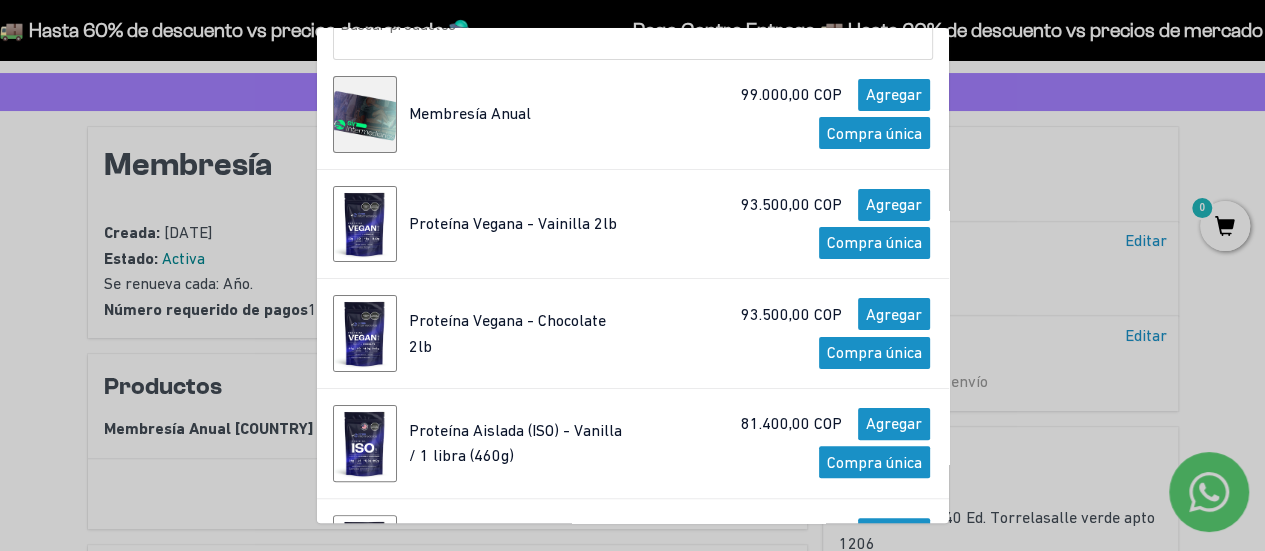 scroll, scrollTop: 0, scrollLeft: 0, axis: both 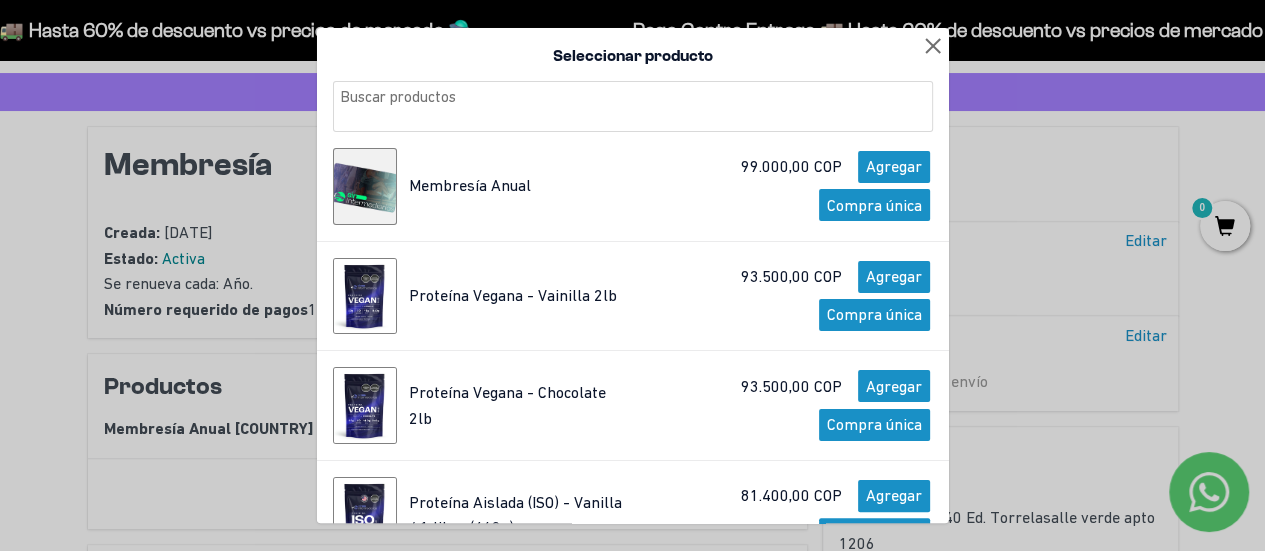 click on "Agregar" at bounding box center (894, 167) 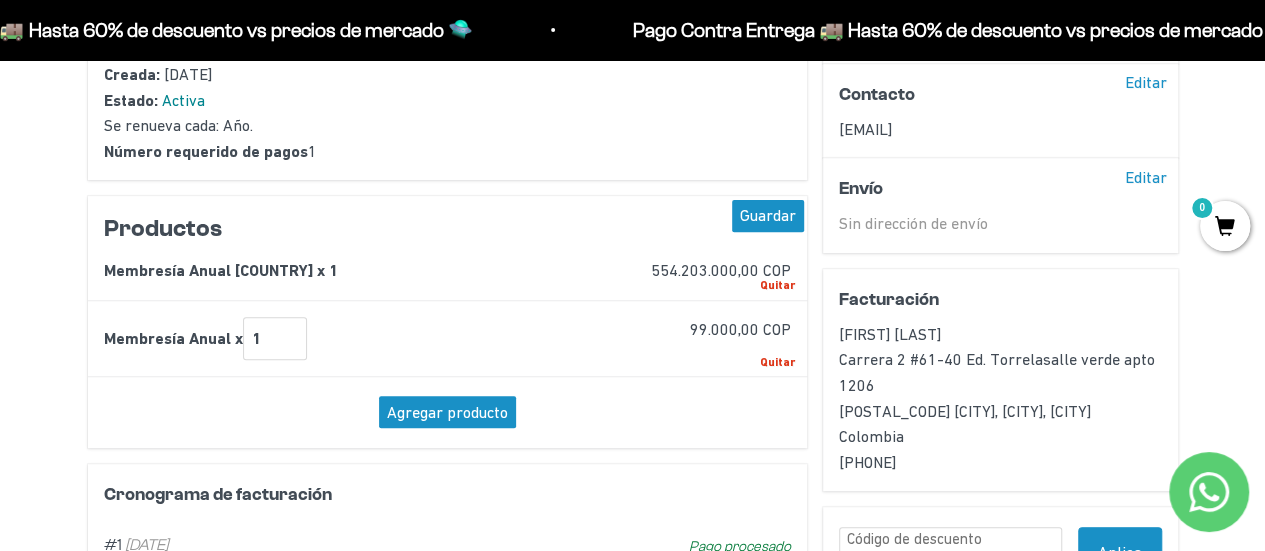 scroll, scrollTop: 258, scrollLeft: 0, axis: vertical 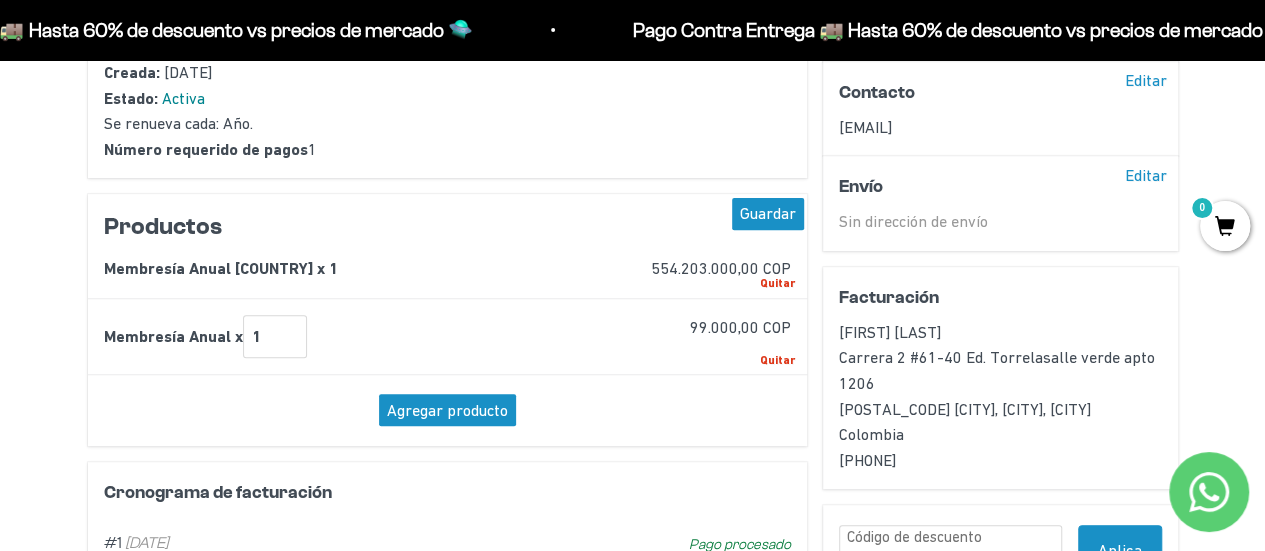 click on "Membresía Anual" at bounding box center (167, 336) 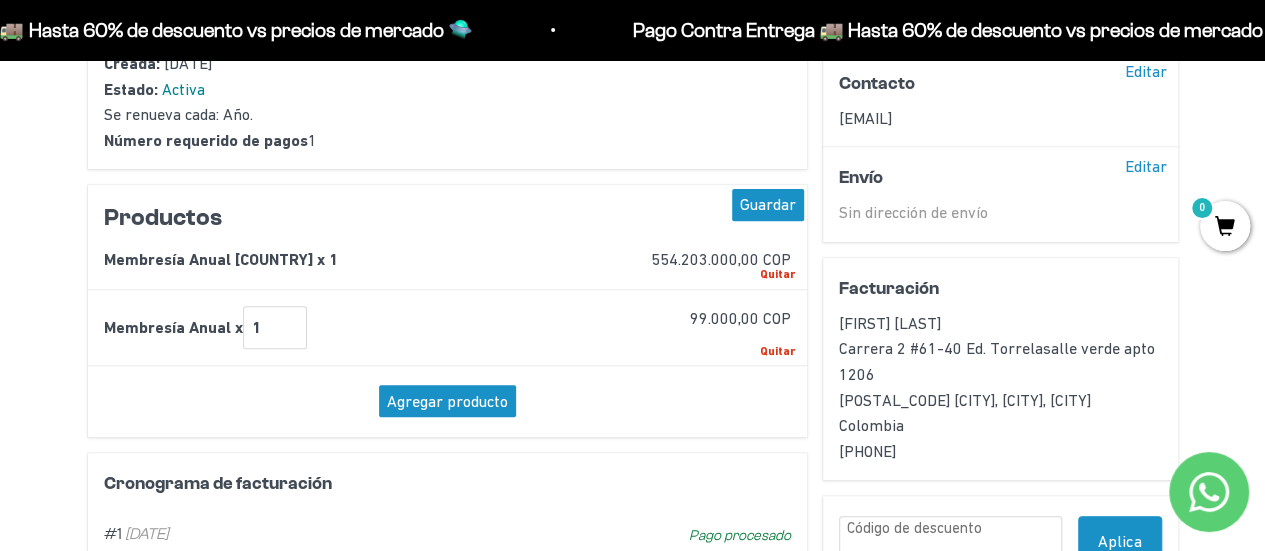 scroll, scrollTop: 268, scrollLeft: 0, axis: vertical 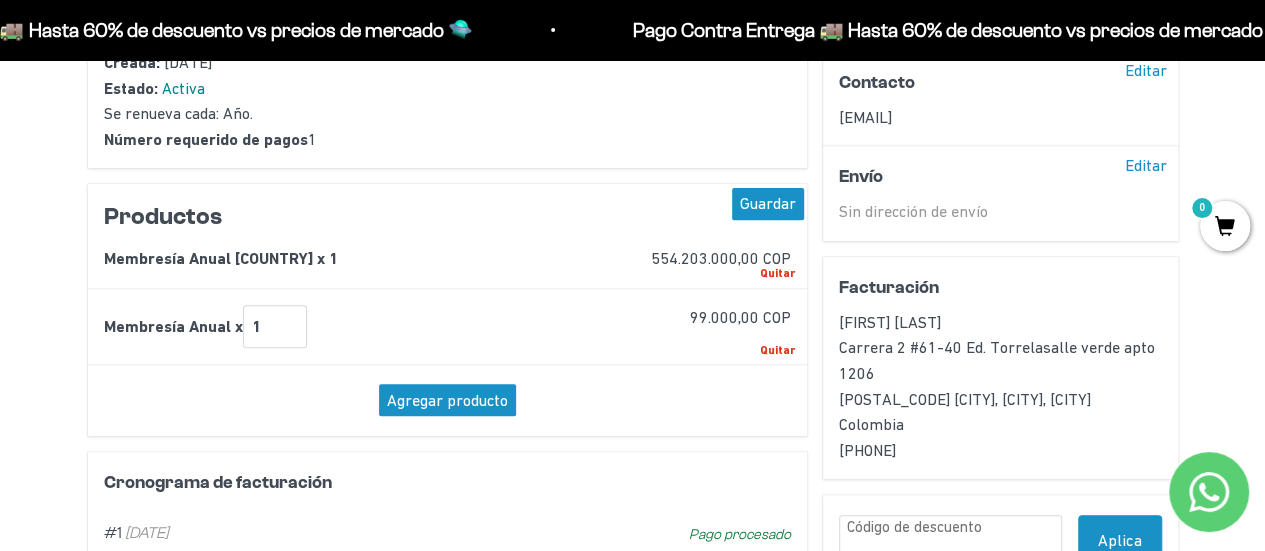 click on "Quitar" at bounding box center [777, 273] 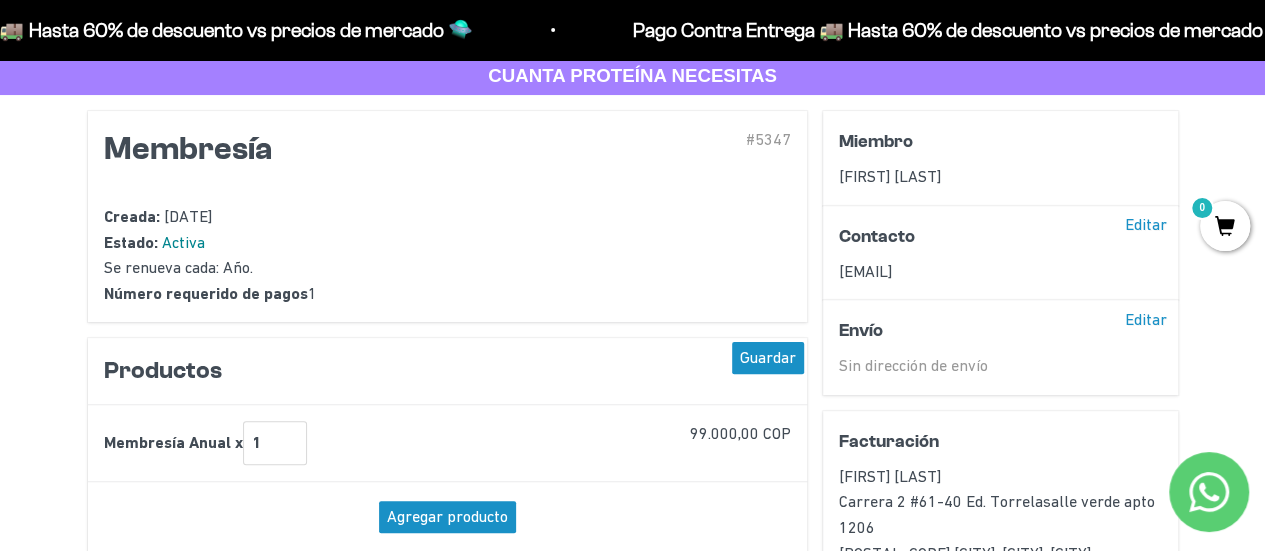 scroll, scrollTop: 156, scrollLeft: 0, axis: vertical 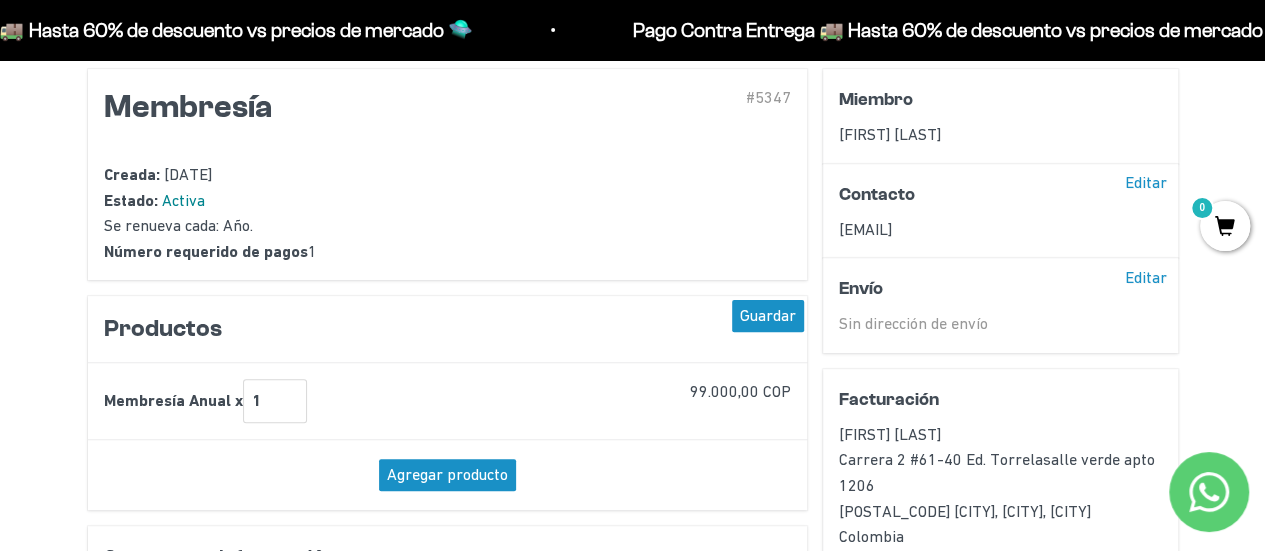 click on "Membresía Anual   x  1 1 99.000,00 COP Quitar" at bounding box center (448, 392) 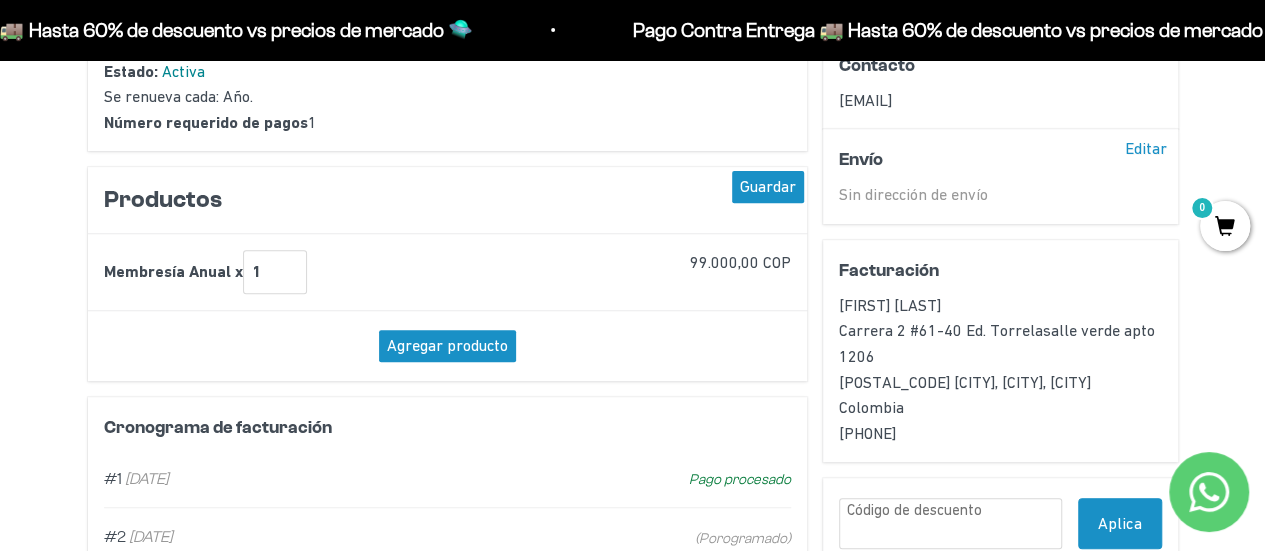 scroll, scrollTop: 284, scrollLeft: 0, axis: vertical 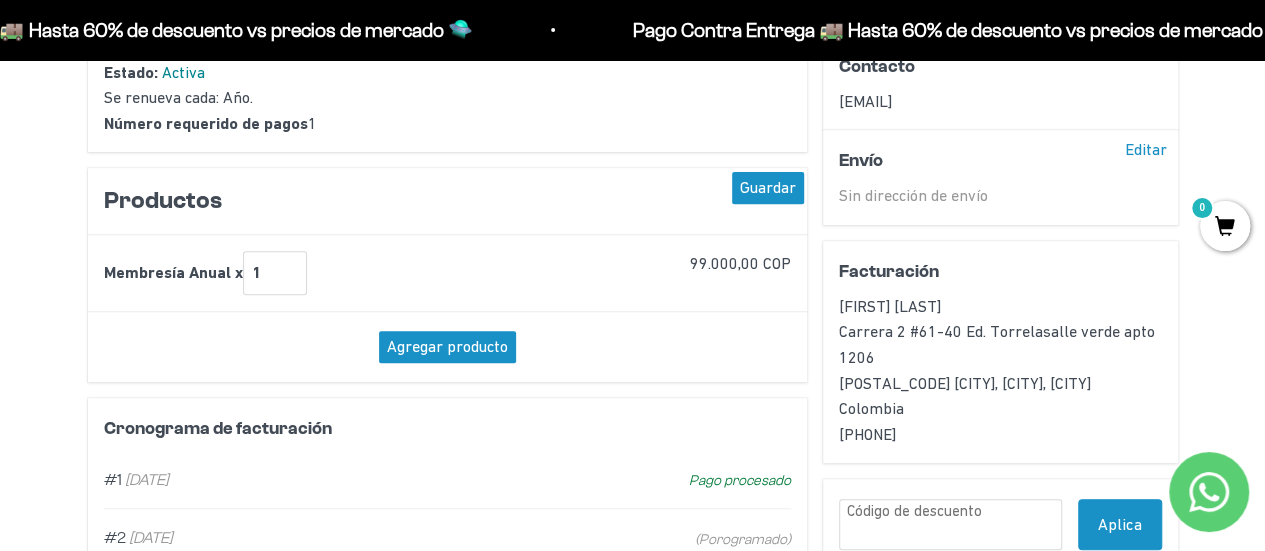 click on "0" at bounding box center (1225, 226) 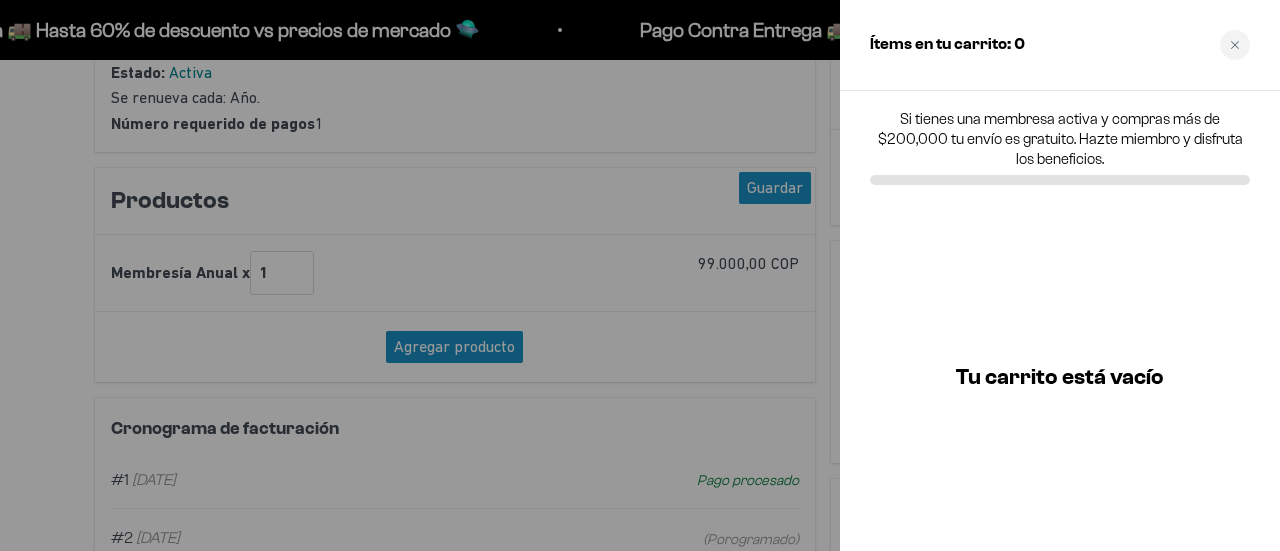 click at bounding box center (640, 275) 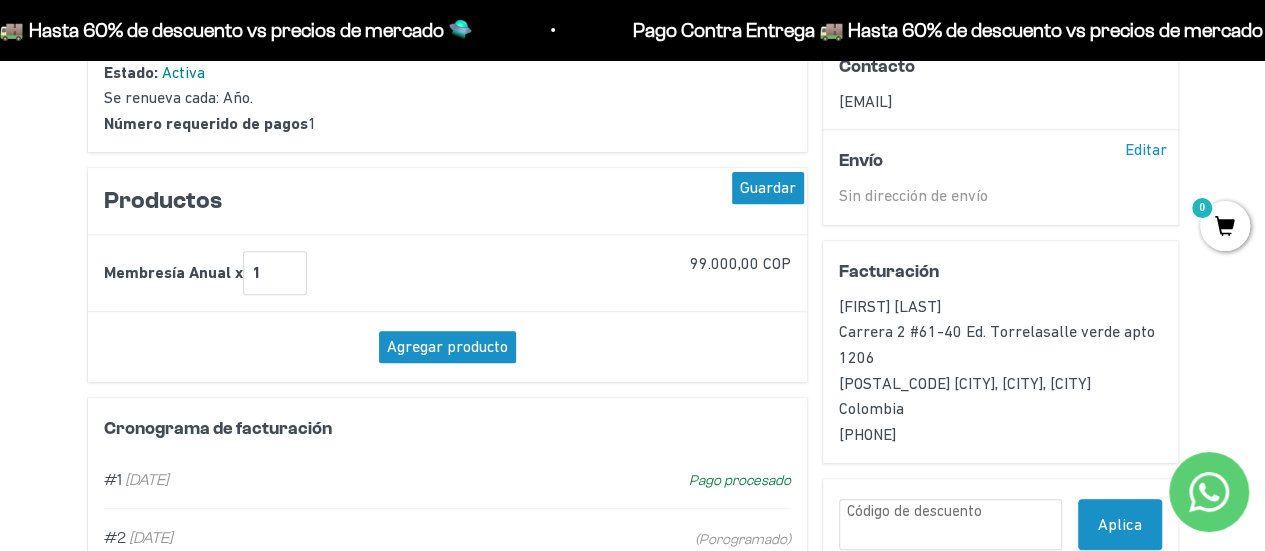 click on "Guardar" at bounding box center [768, 188] 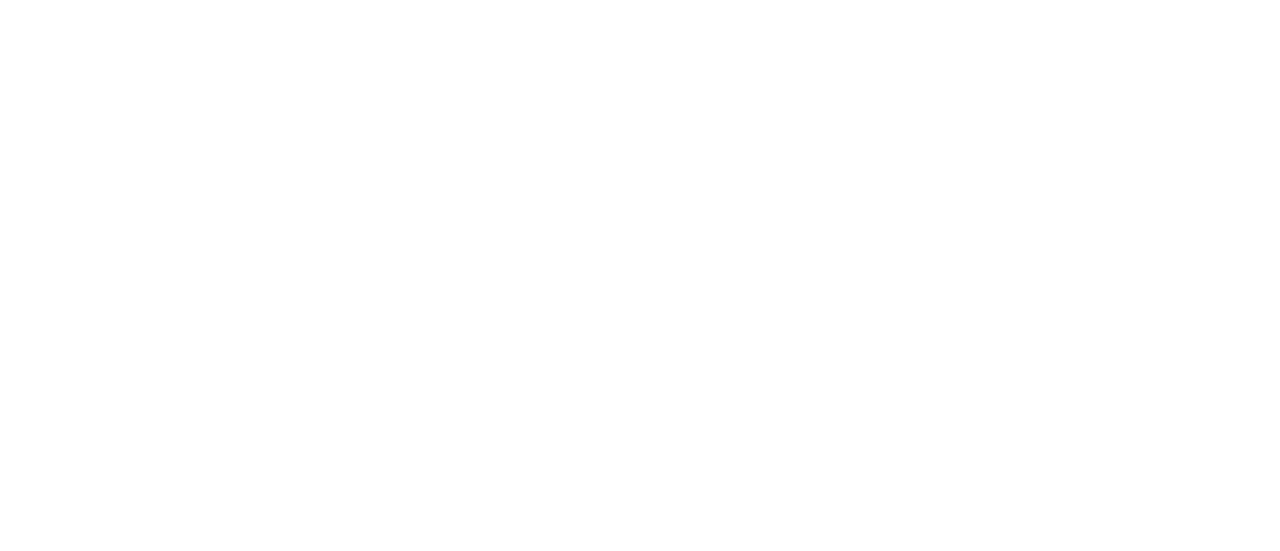 scroll, scrollTop: 0, scrollLeft: 0, axis: both 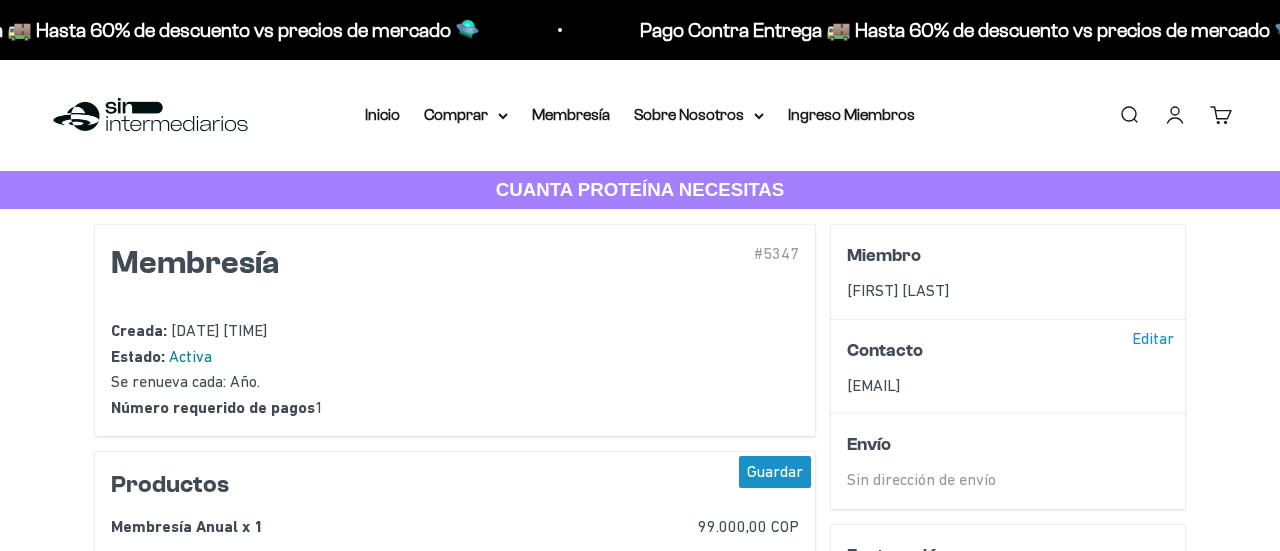 click on "Membresía Anual   x
1
99.000,00 COP
Quitar
Agregar producto
Editar
Cancelar
Guardar" at bounding box center (455, 539) 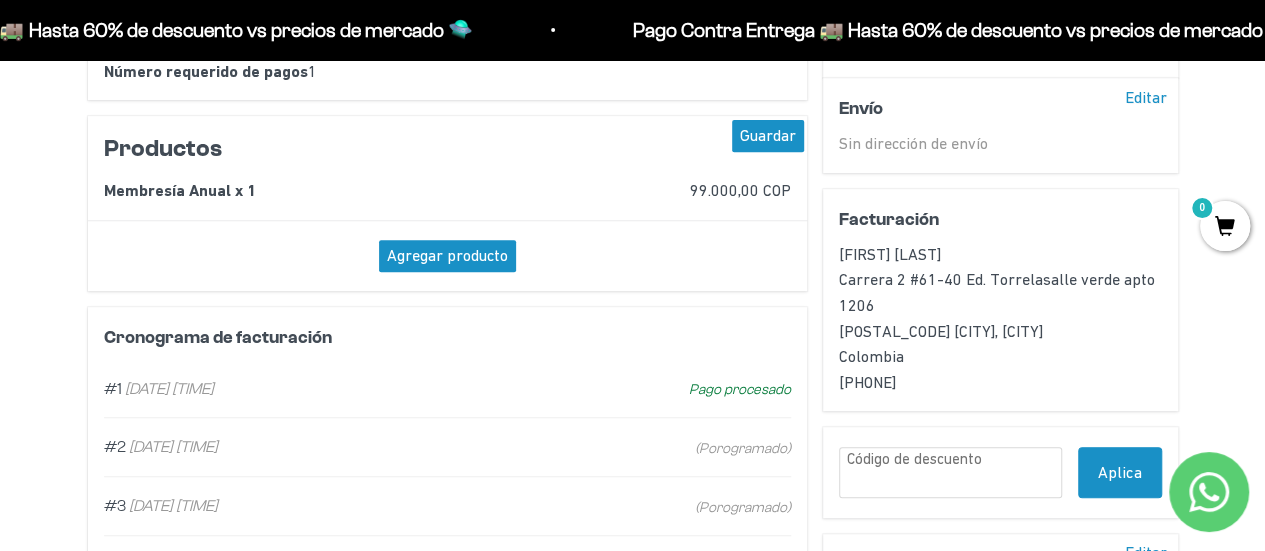 scroll, scrollTop: 335, scrollLeft: 0, axis: vertical 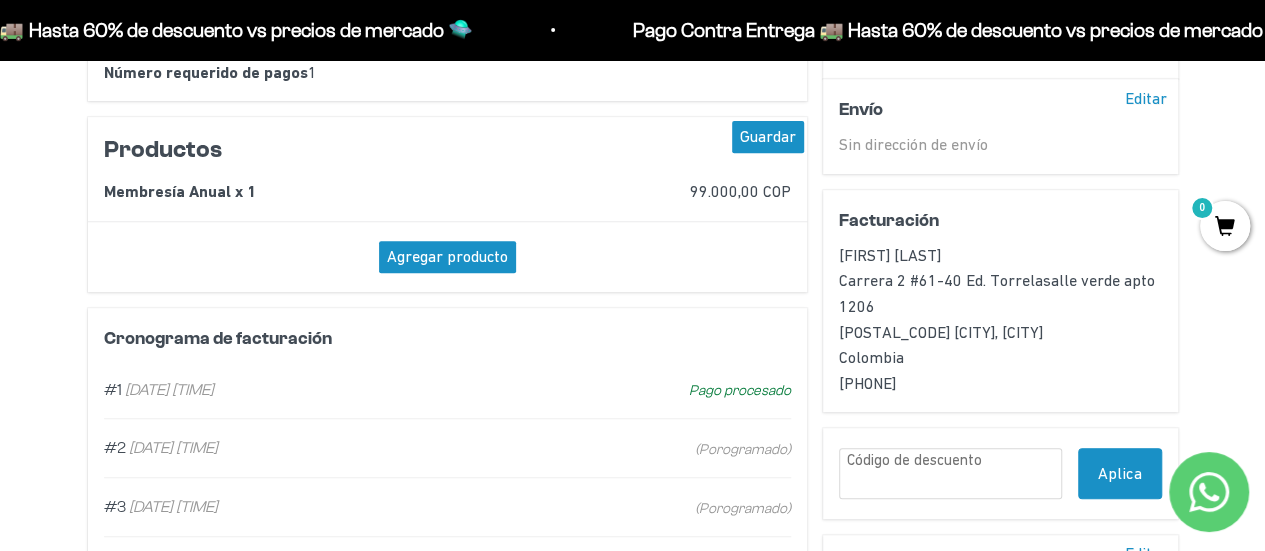 click on "Membresía Anual   x
1" at bounding box center (330, 192) 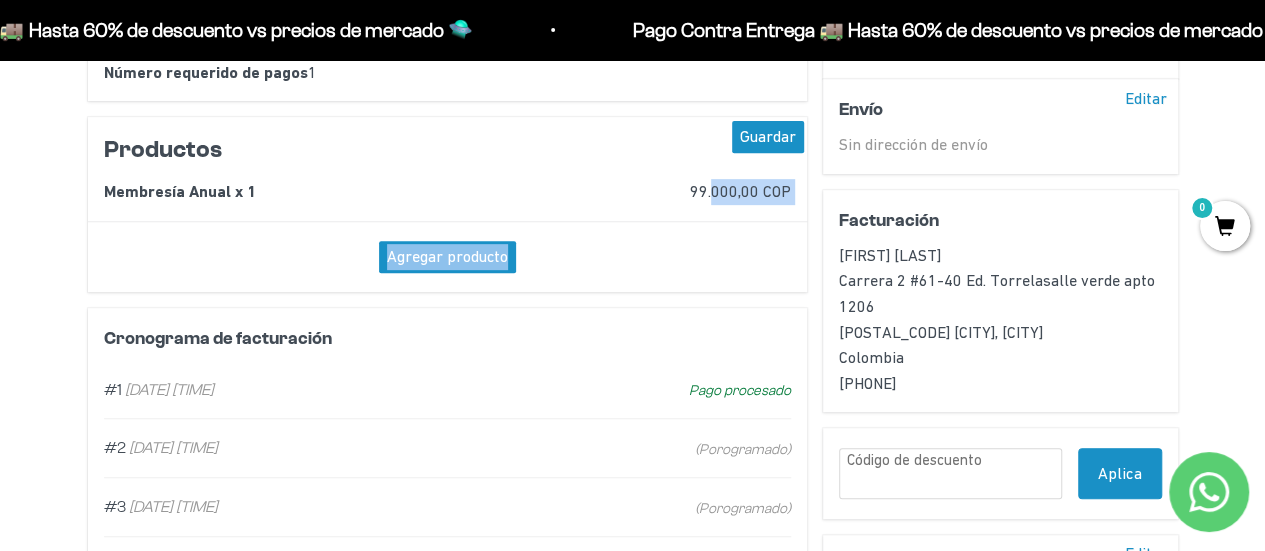 drag, startPoint x: 714, startPoint y: 198, endPoint x: 587, endPoint y: 233, distance: 131.73459 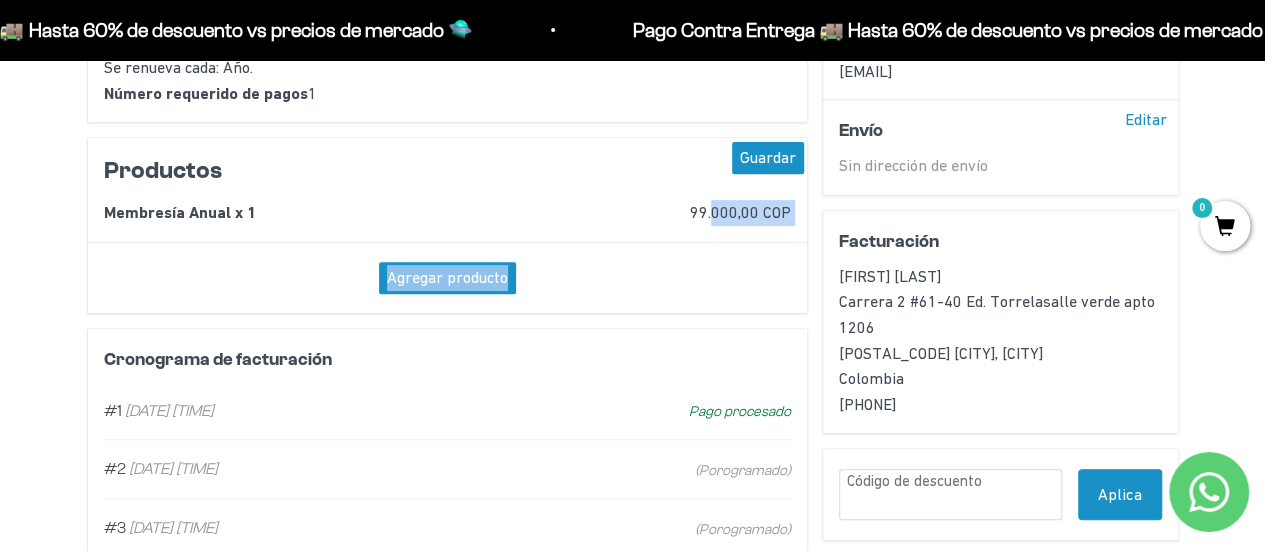 scroll, scrollTop: 292, scrollLeft: 0, axis: vertical 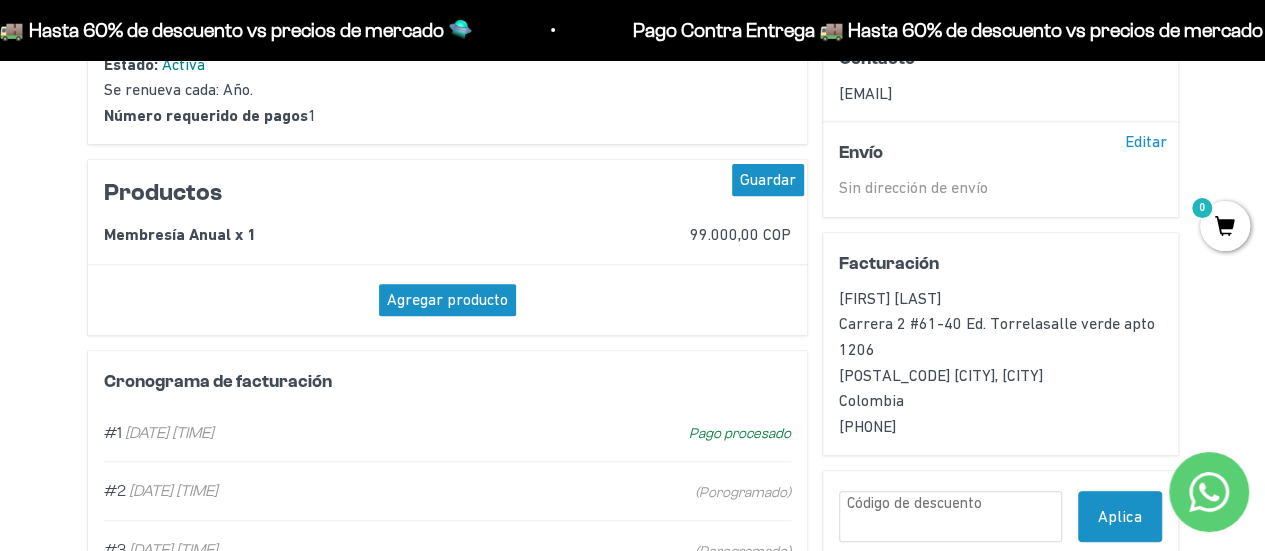 click on "Membresía Anual   x
1" at bounding box center [330, 235] 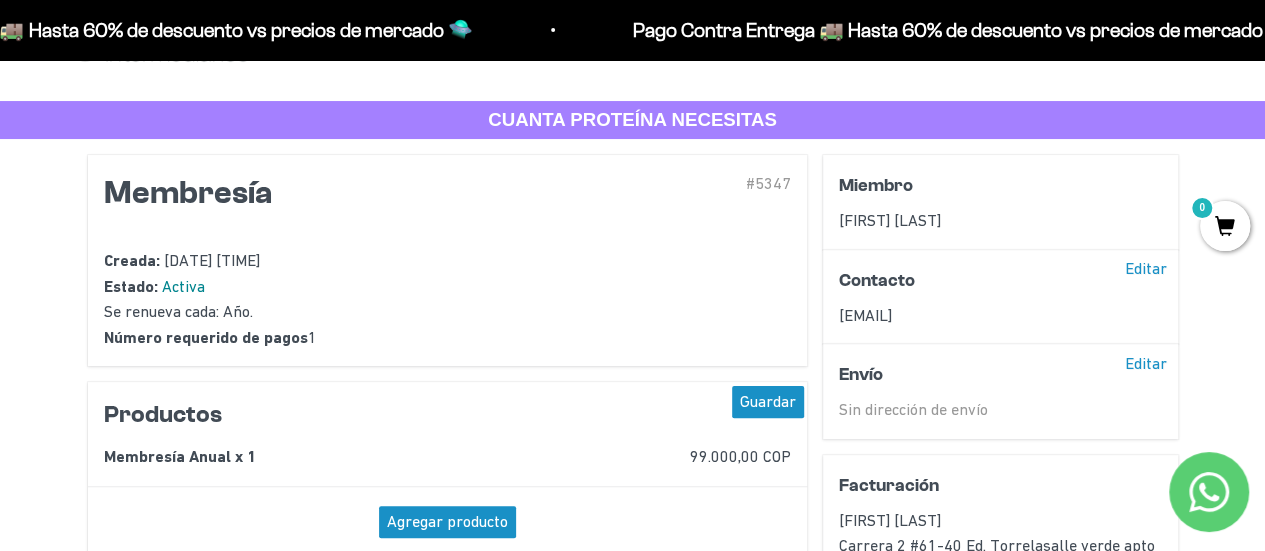 scroll, scrollTop: 71, scrollLeft: 0, axis: vertical 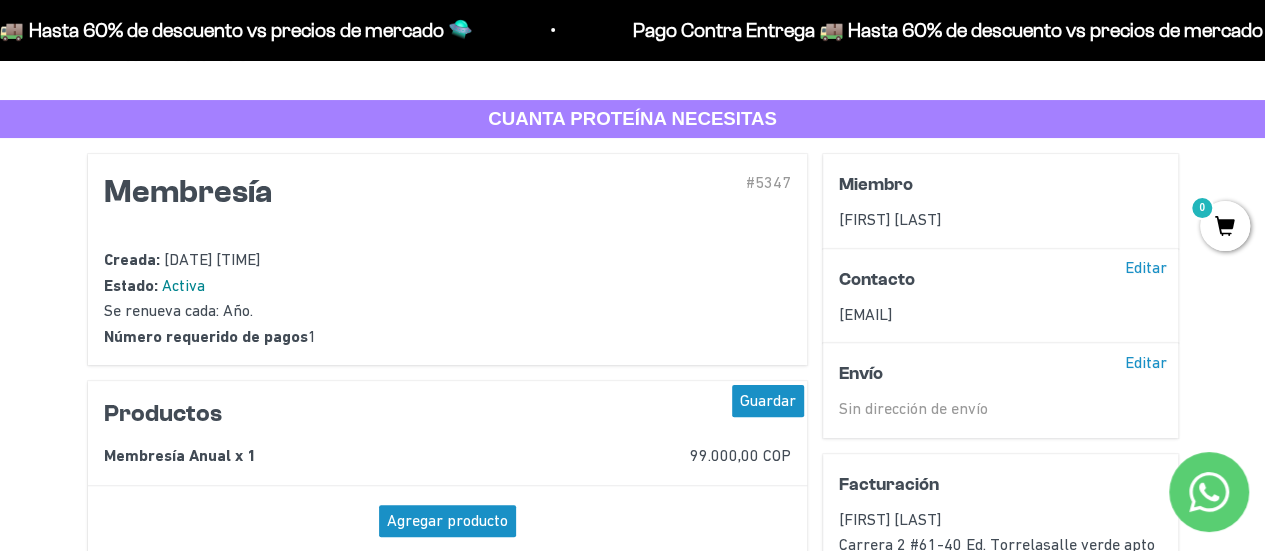 click on "Agregar producto" at bounding box center (447, 521) 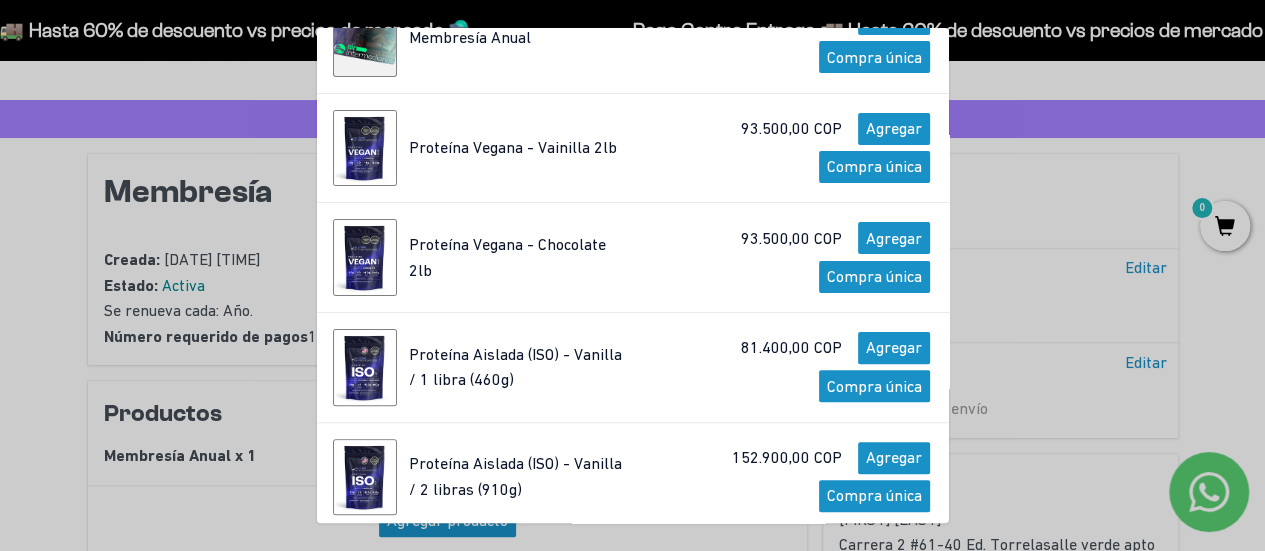 scroll, scrollTop: 0, scrollLeft: 0, axis: both 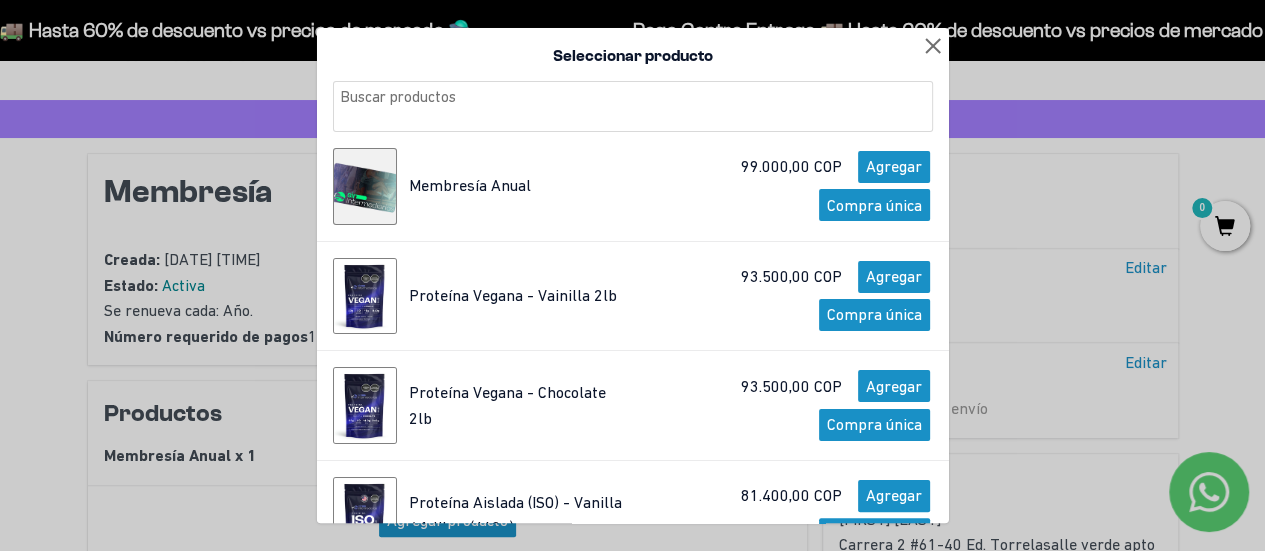 click on "Agregar" at bounding box center [894, 277] 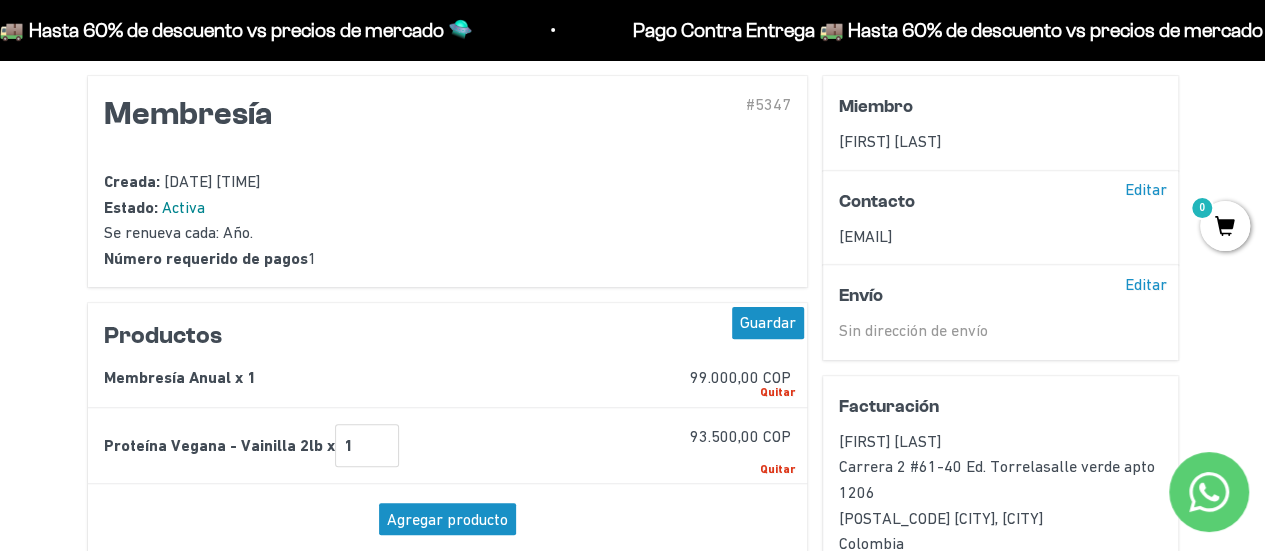 scroll, scrollTop: 151, scrollLeft: 0, axis: vertical 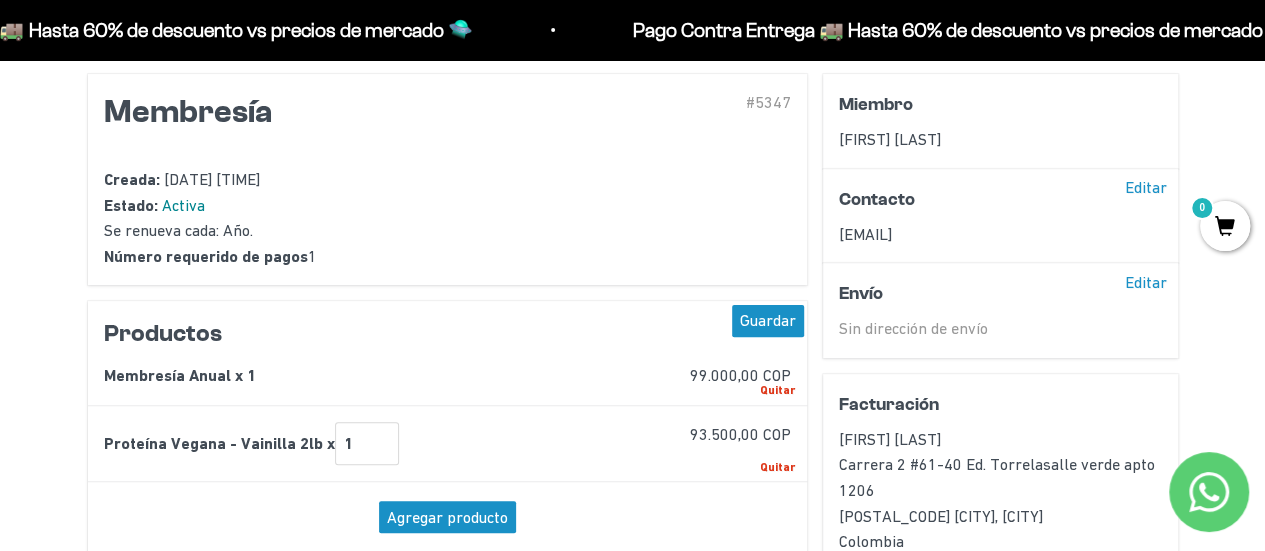 click on "Quitar" at bounding box center (777, 390) 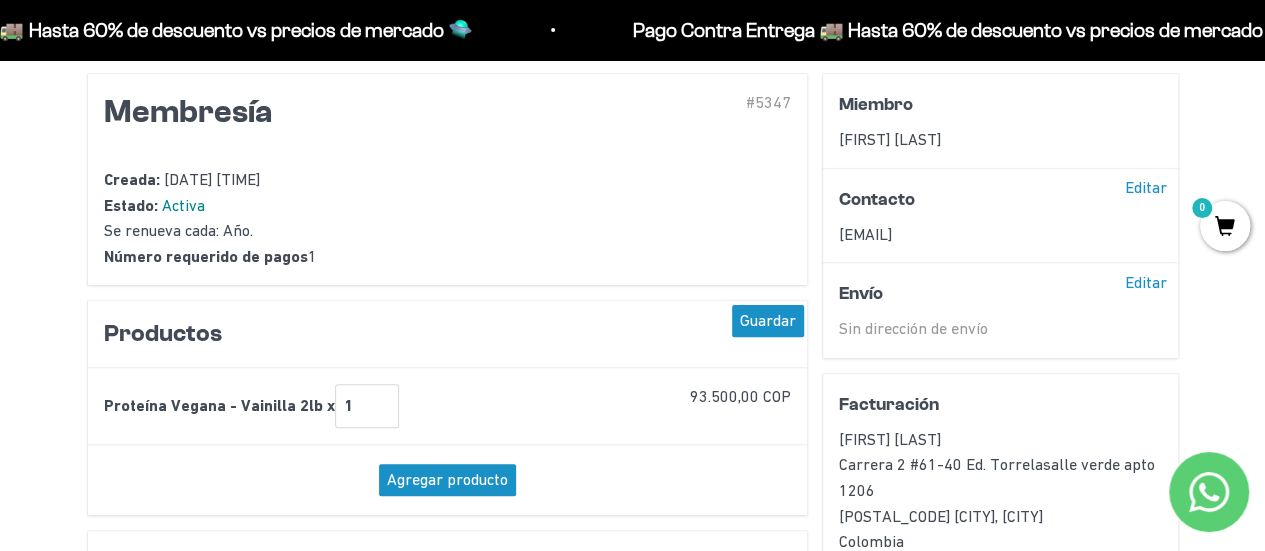 click on "1" at bounding box center [367, 406] 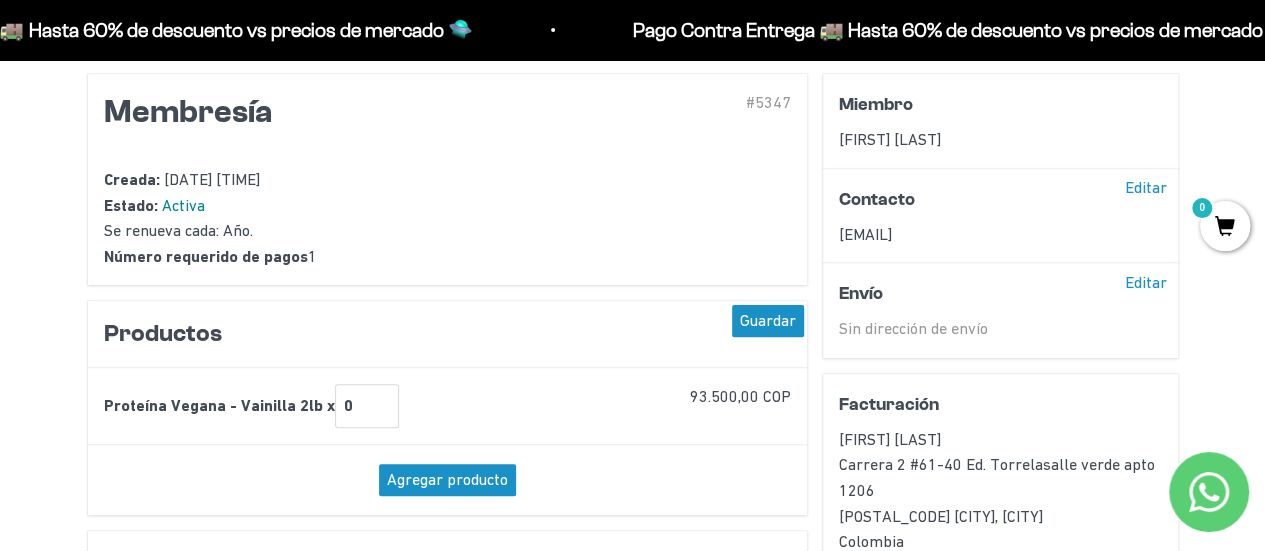 type on "0" 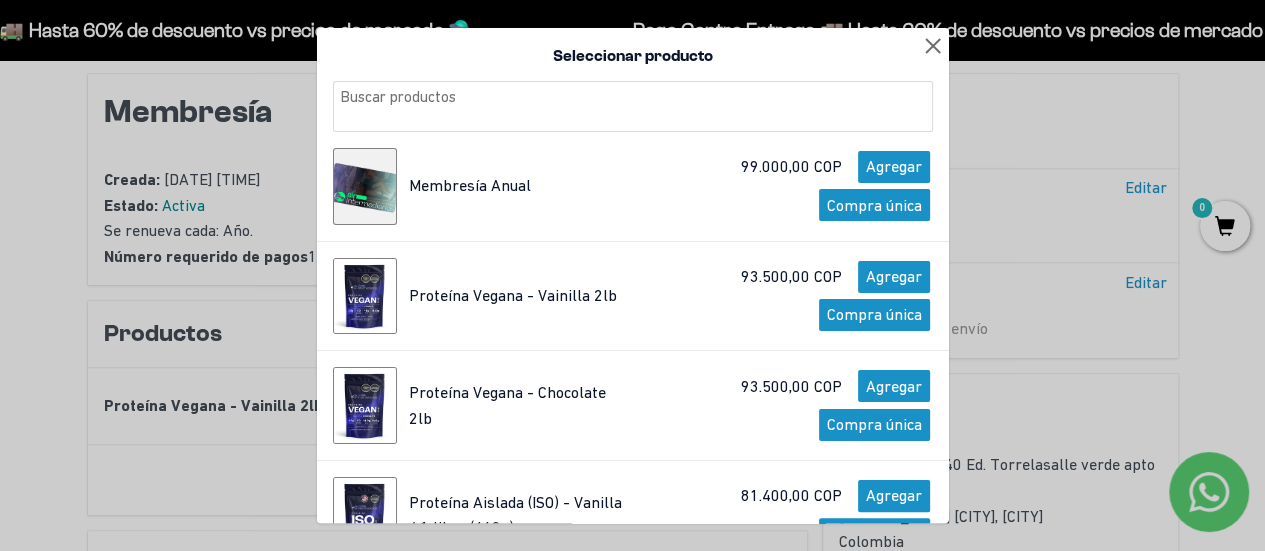 click at bounding box center (933, 44) 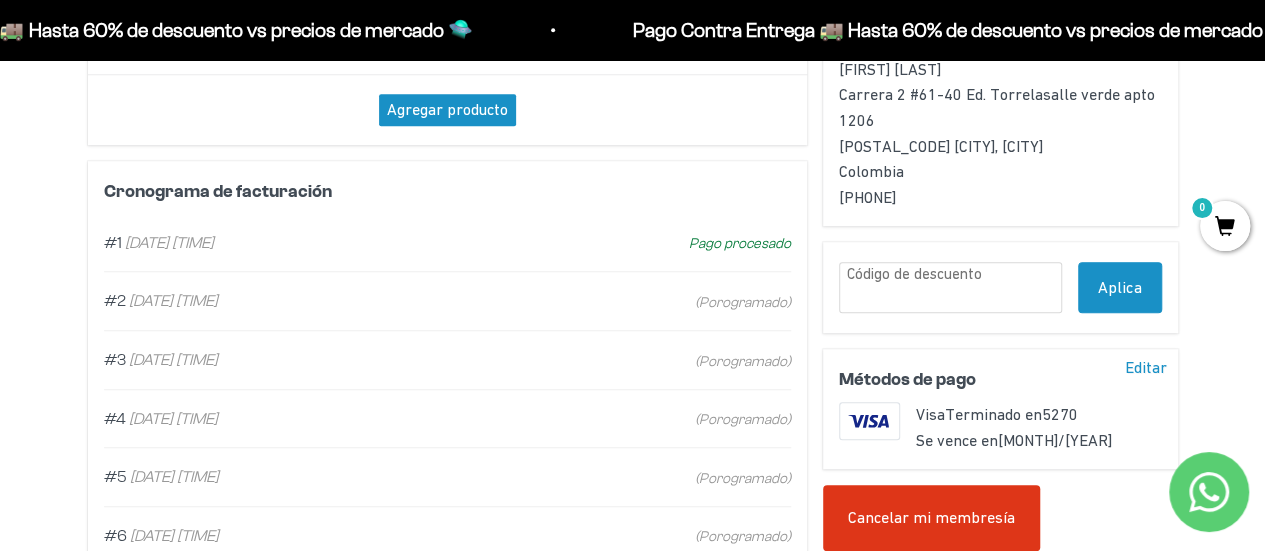 scroll, scrollTop: 566, scrollLeft: 0, axis: vertical 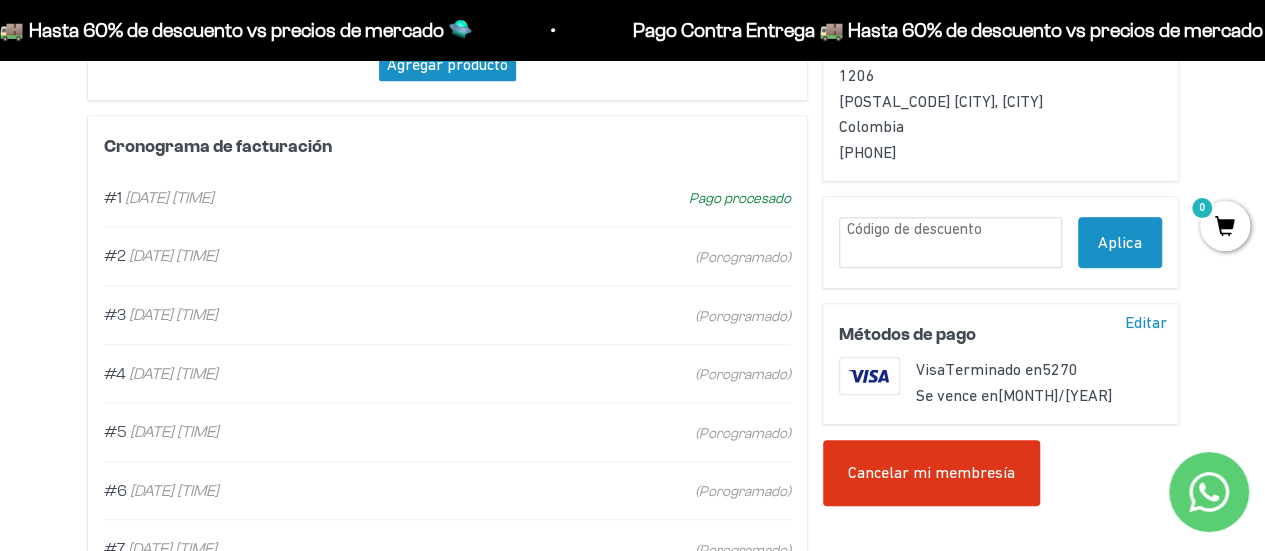 click on "Cancelar mi membresía" at bounding box center (931, 473) 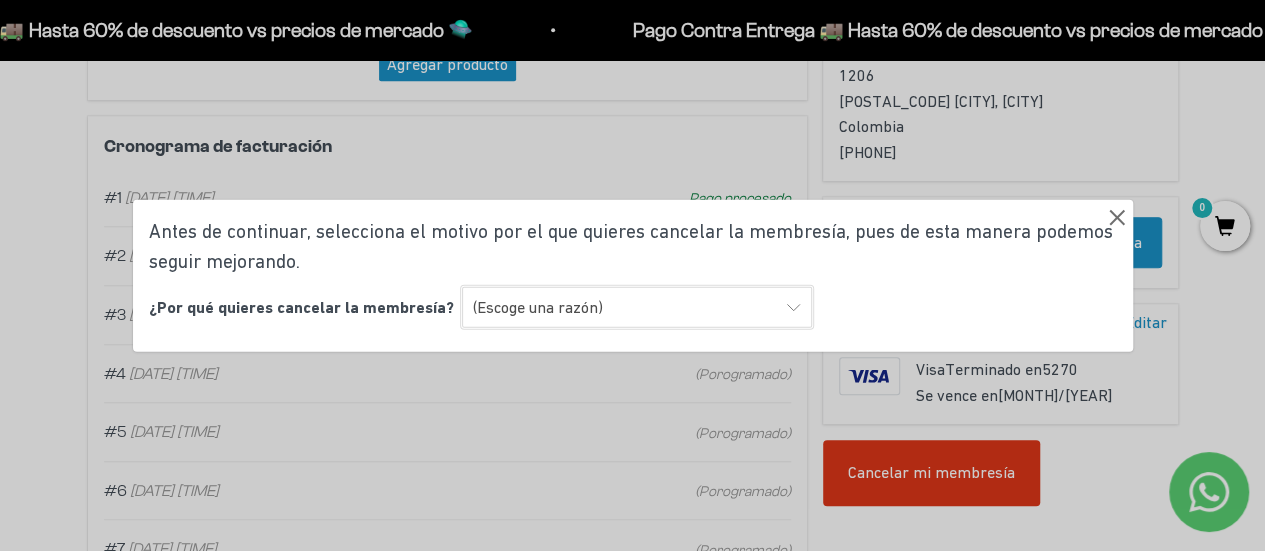 click on "(Escoge una razón) Encontré una opción con mejor sabor y variedad  Encontré una opción más económica Prefiero una alimentación sin suplementos ni proteínas Ninguna de las anteriores" at bounding box center [637, 307] 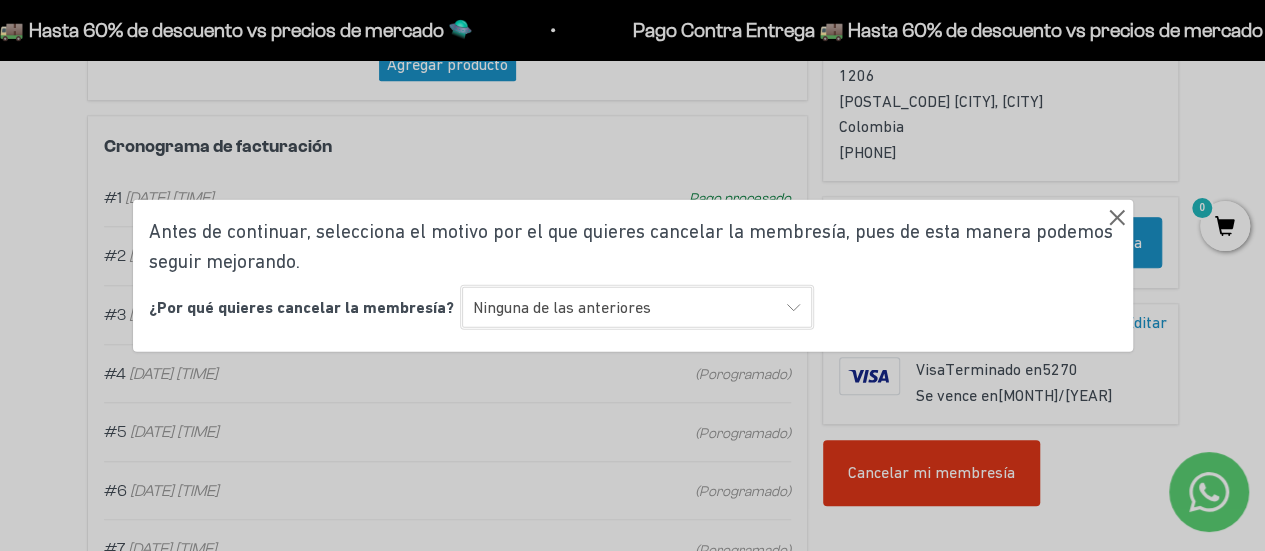 click on "(Escoge una razón) Encontré una opción con mejor sabor y variedad  Encontré una opción más económica Prefiero una alimentación sin suplementos ni proteínas Ninguna de las anteriores" at bounding box center [637, 307] 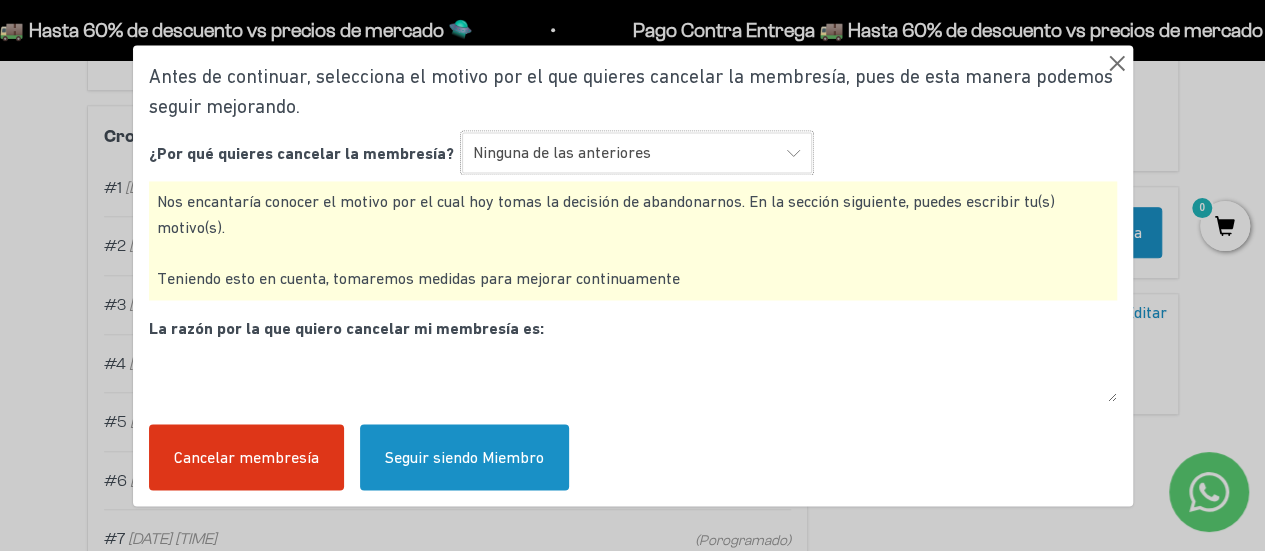 scroll, scrollTop: 571, scrollLeft: 0, axis: vertical 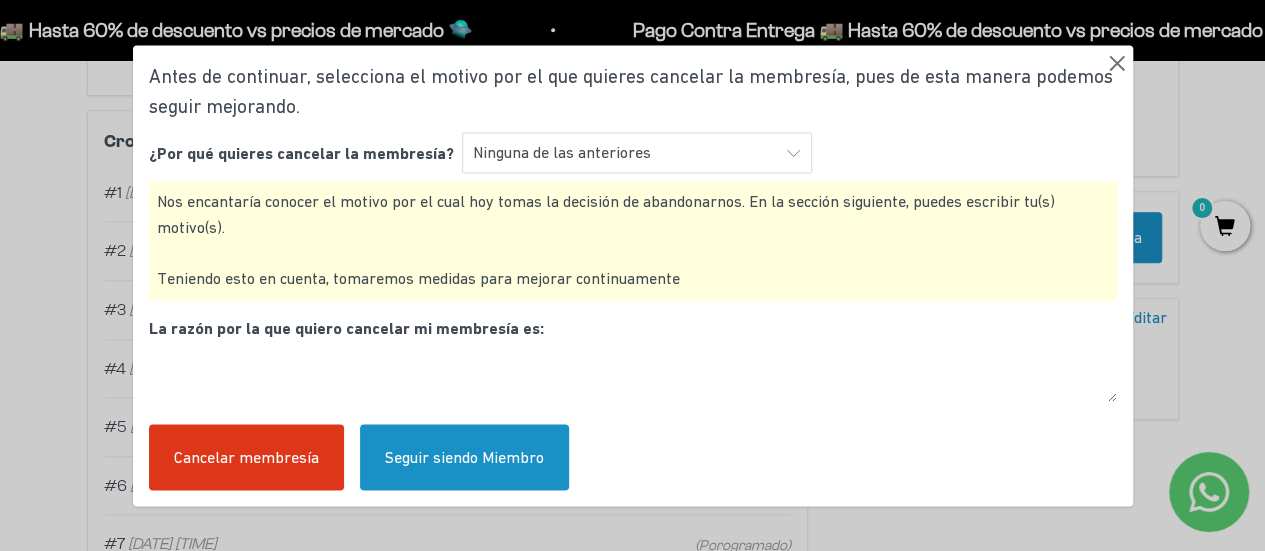 click on "Cancelar membresía" at bounding box center [246, 458] 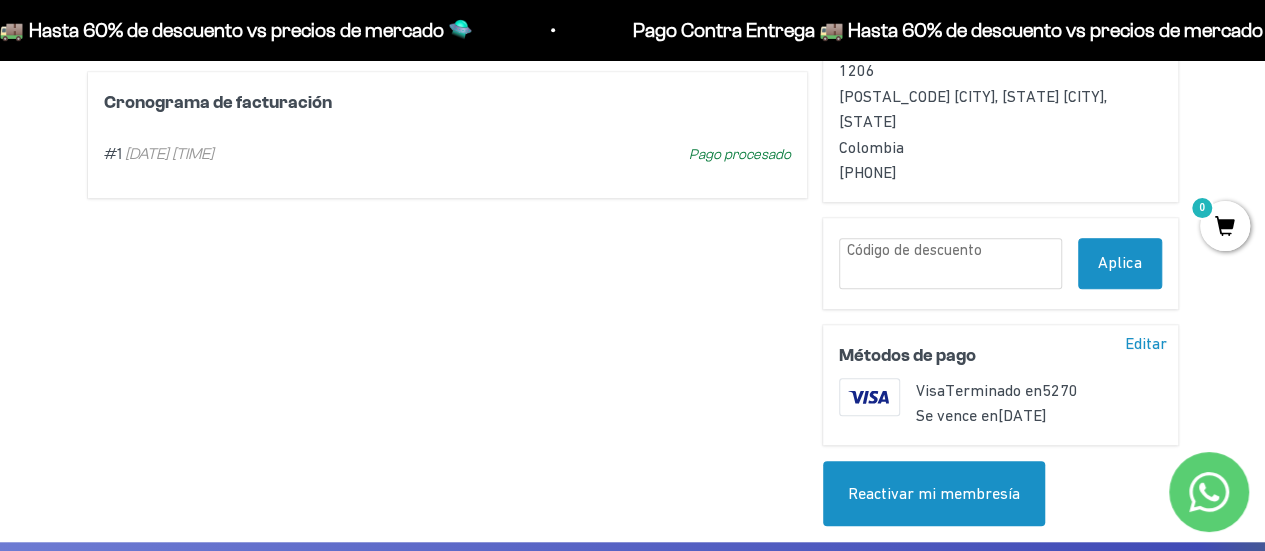 scroll, scrollTop: 0, scrollLeft: 0, axis: both 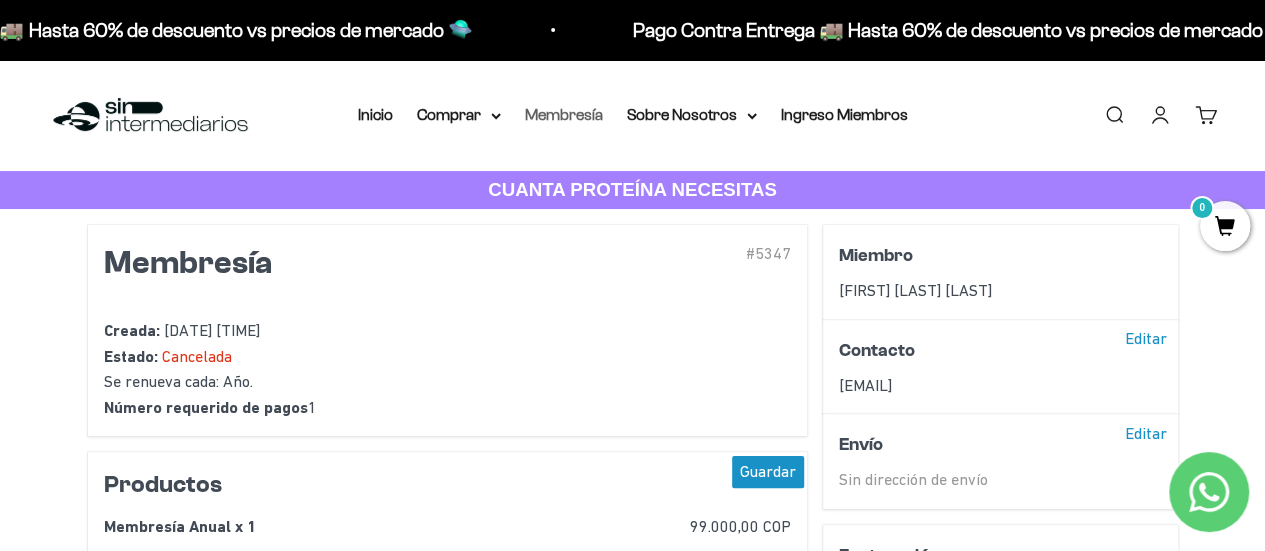 click on "Membresía" at bounding box center (564, 114) 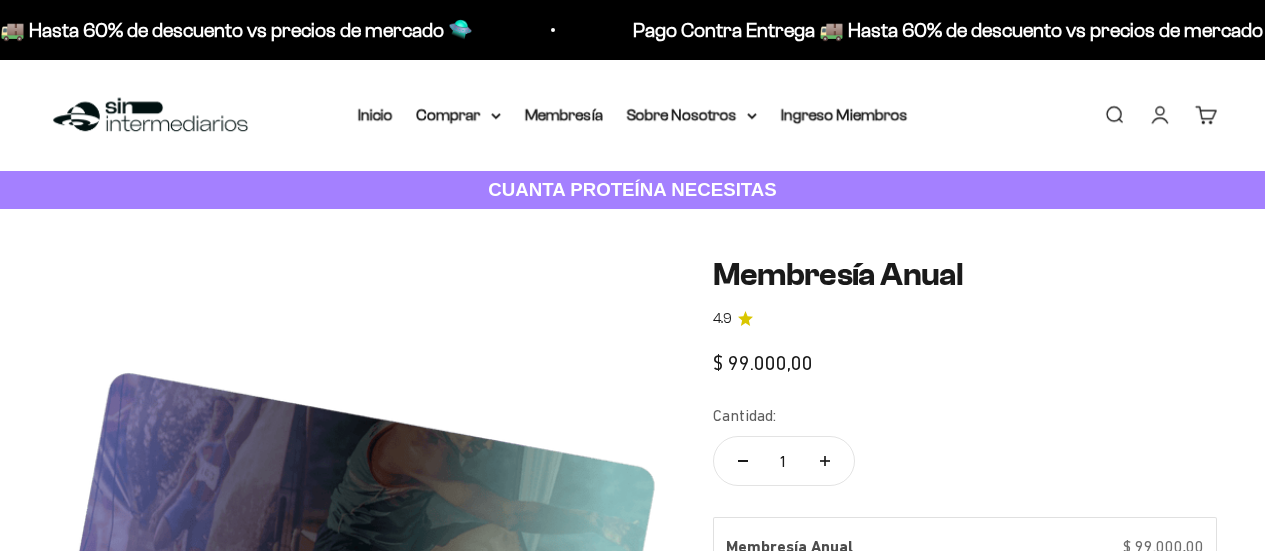 click on "Añadir al carrito" at bounding box center (965, 796) 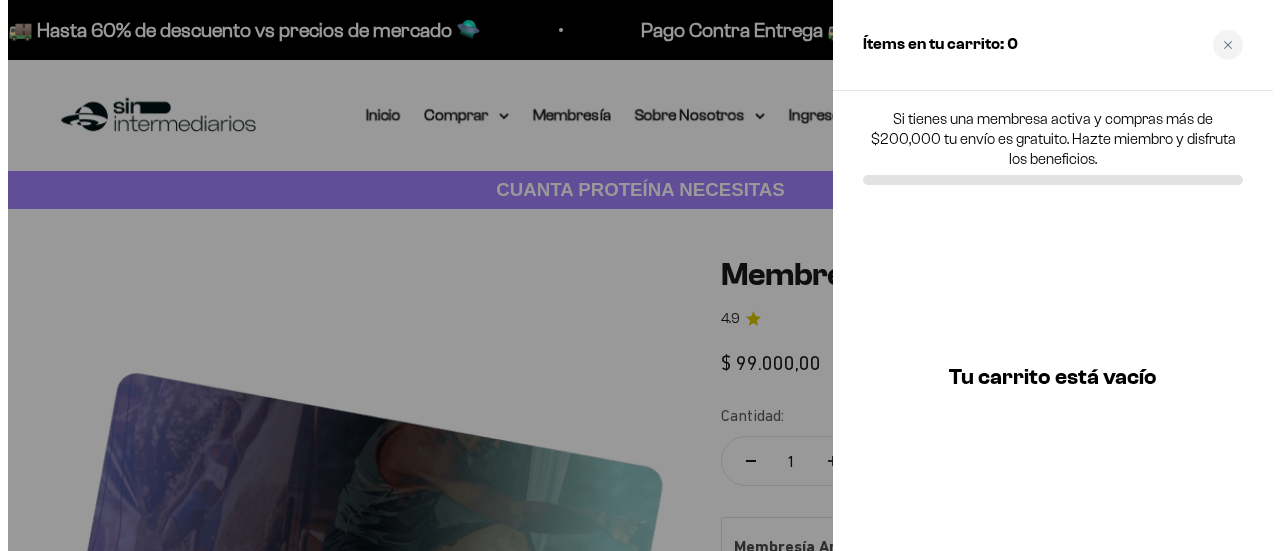 scroll, scrollTop: 457, scrollLeft: 0, axis: vertical 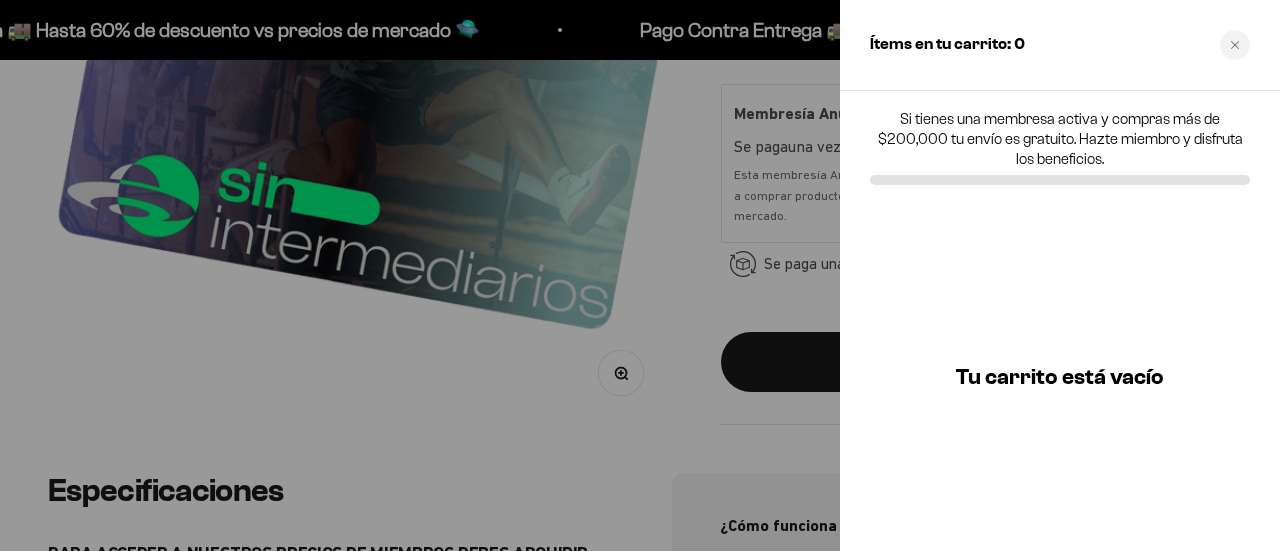 click at bounding box center [1235, 45] 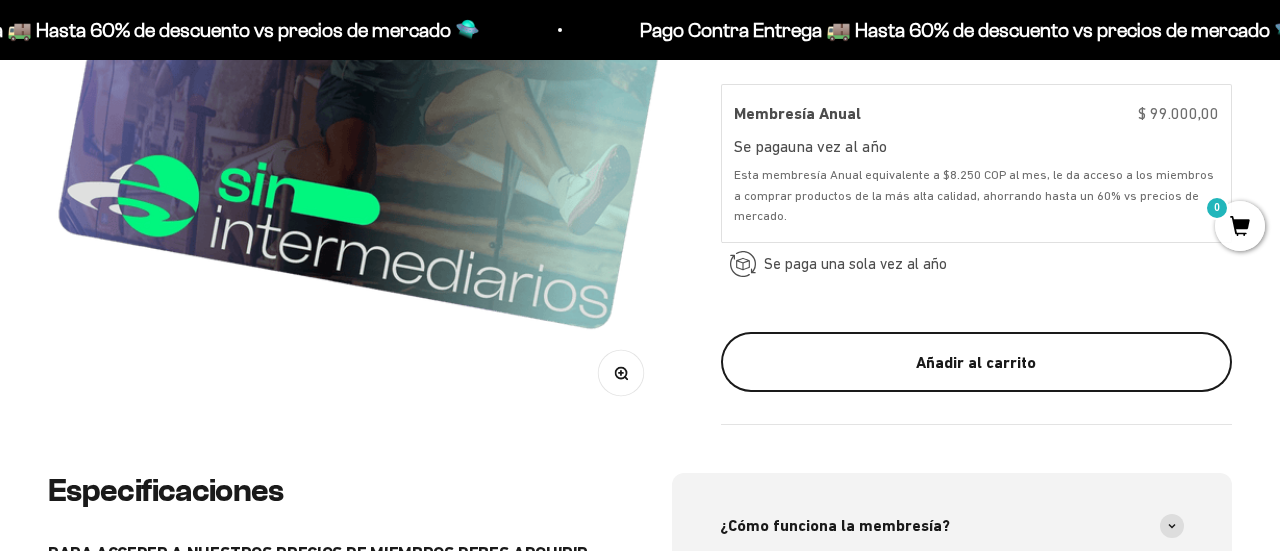 click on "Añadir al carrito" at bounding box center (976, 362) 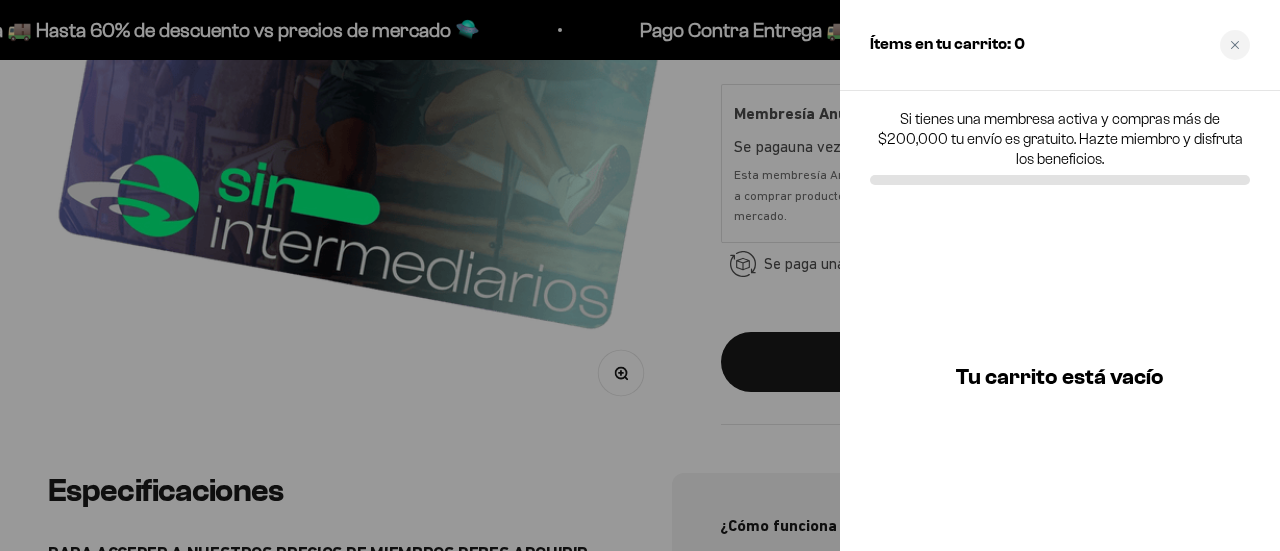 scroll, scrollTop: 538, scrollLeft: 0, axis: vertical 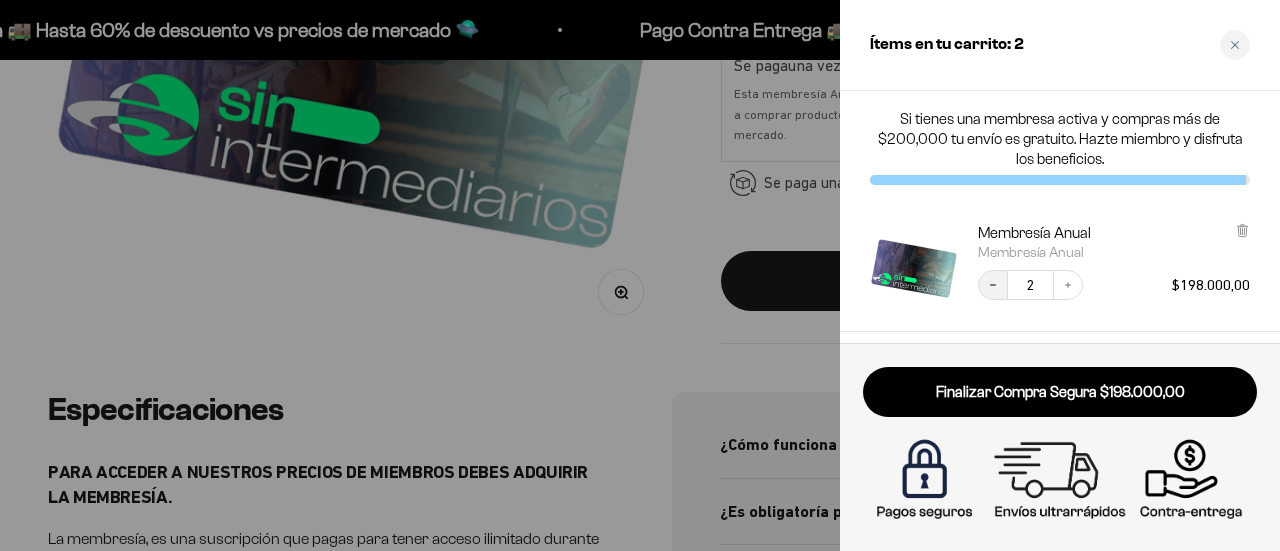 click 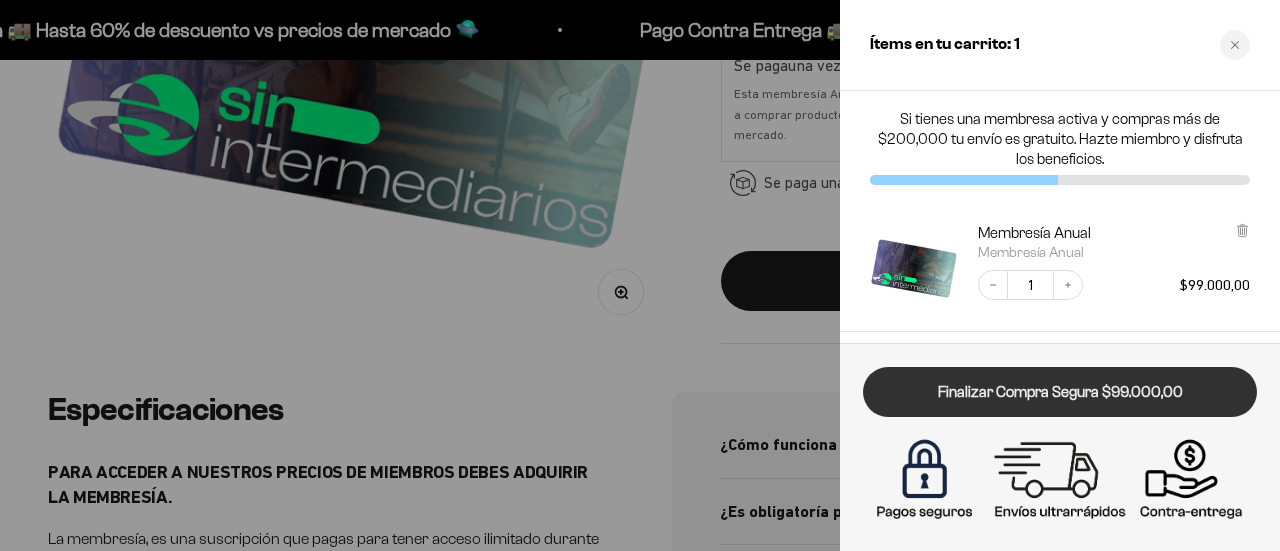 click on "Finalizar Compra Segura $99.000,00" at bounding box center [1060, 392] 